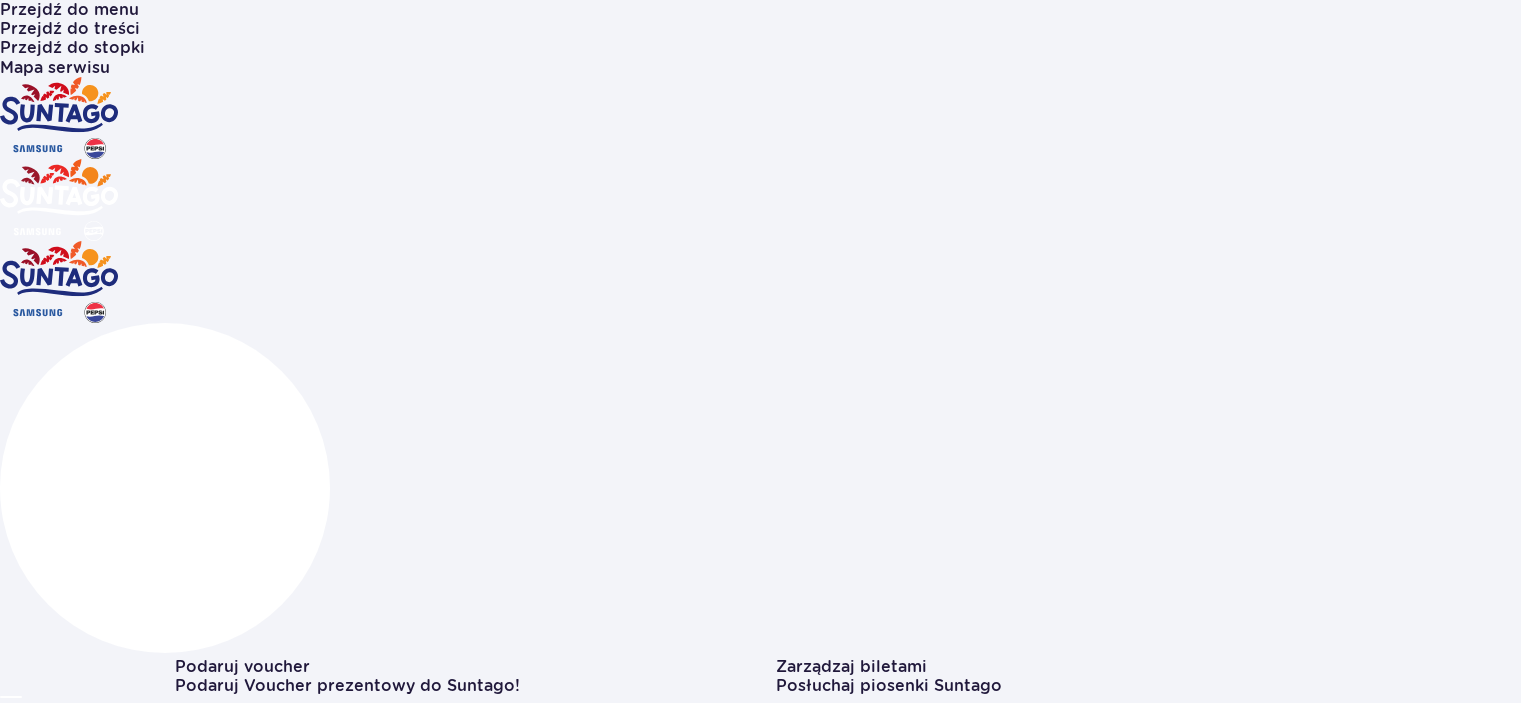 scroll, scrollTop: 0, scrollLeft: 0, axis: both 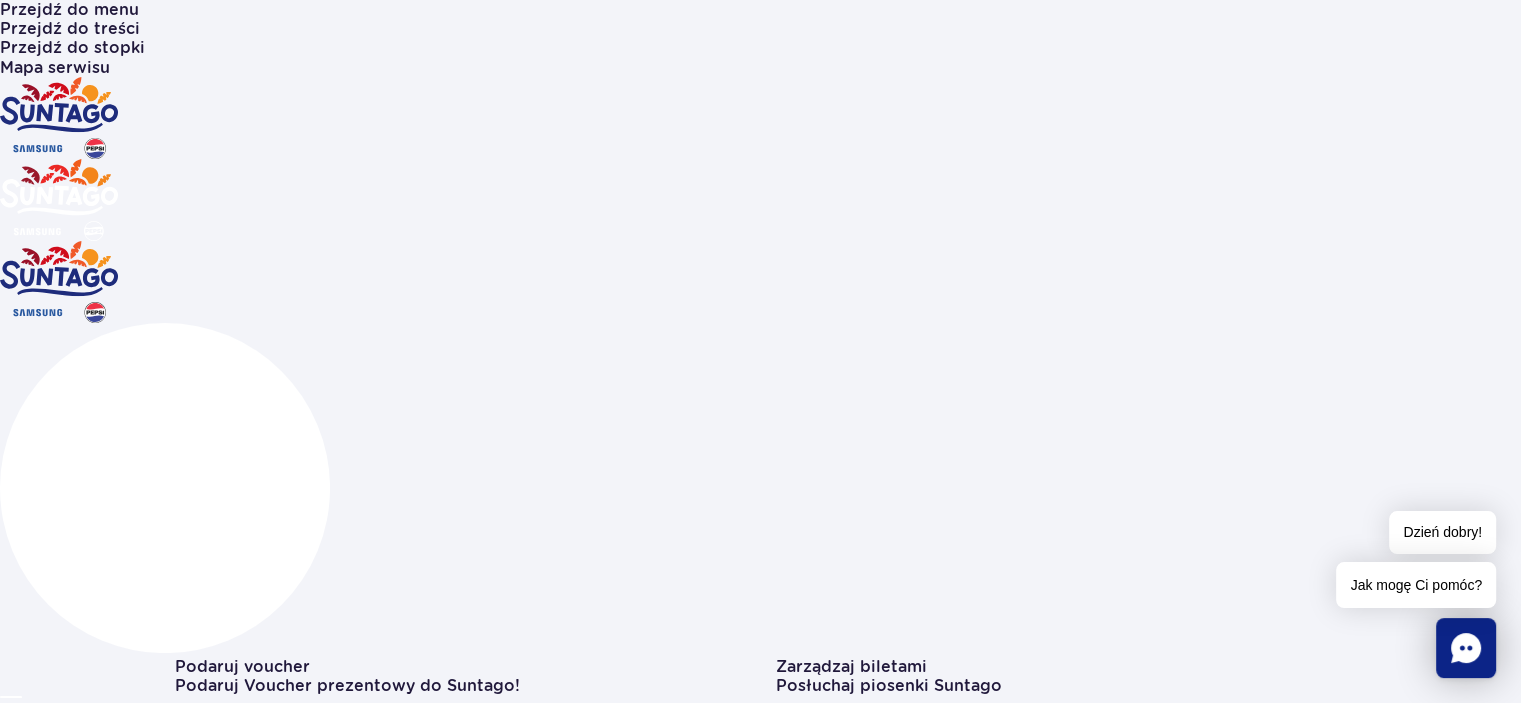 click on "Bilety i oferta" at bounding box center (56, 5950) 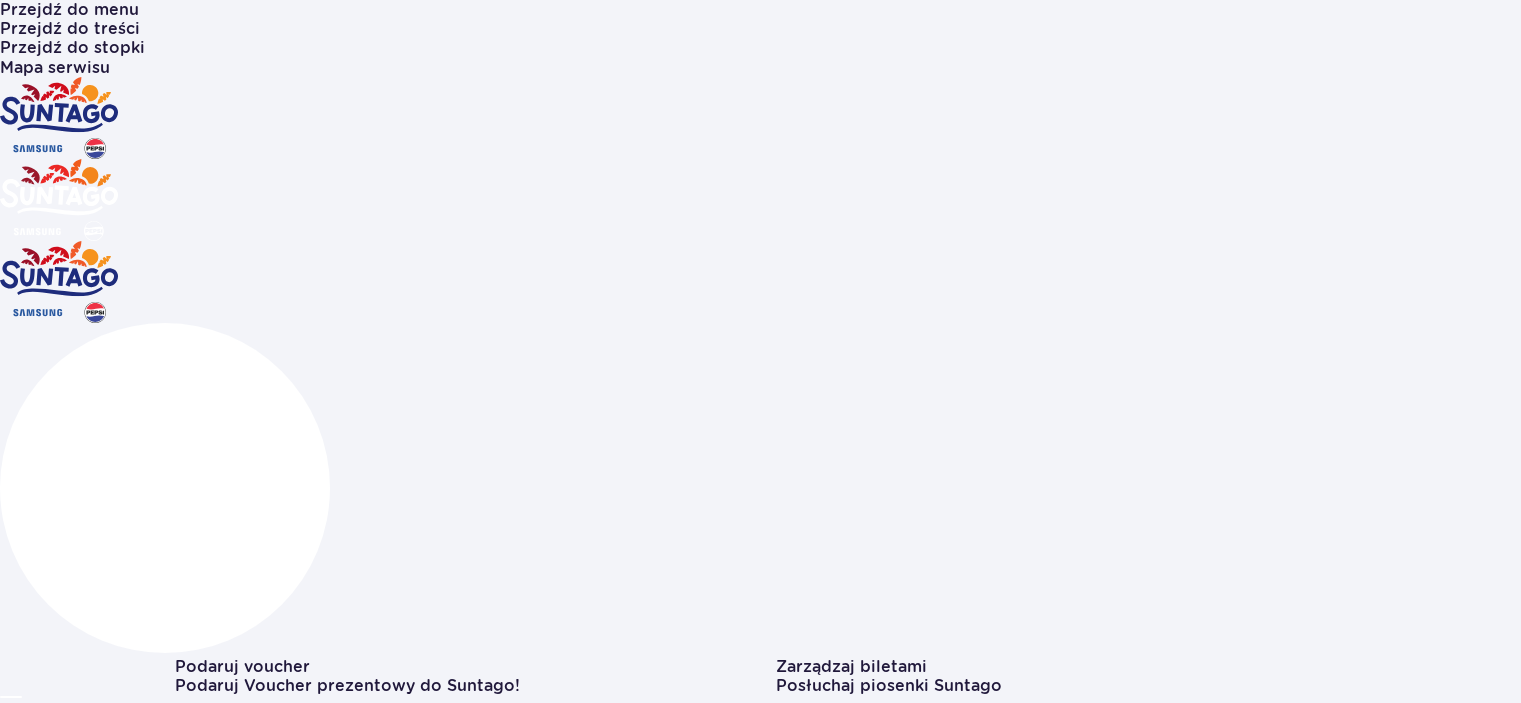 scroll, scrollTop: 0, scrollLeft: 0, axis: both 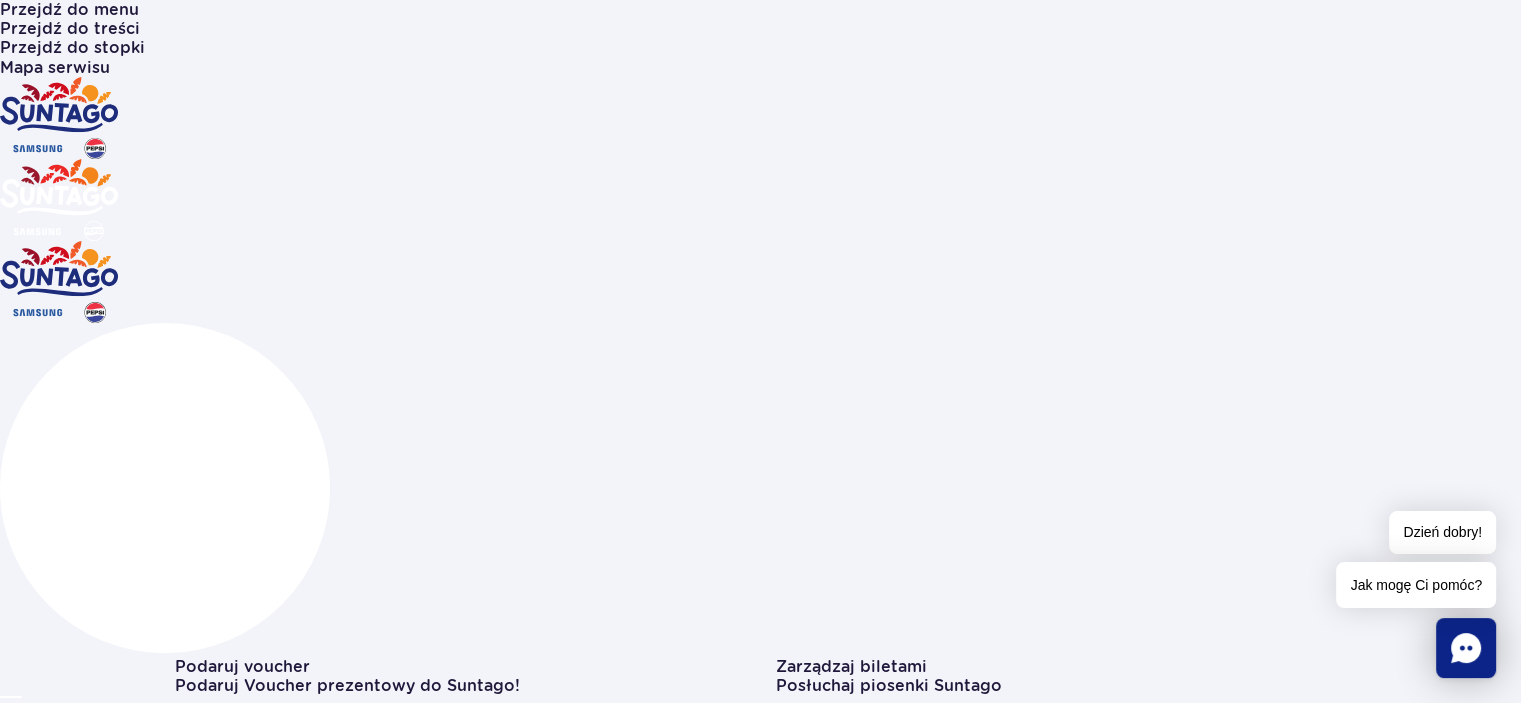 click on "Nocleg" at bounding box center [29, 8691] 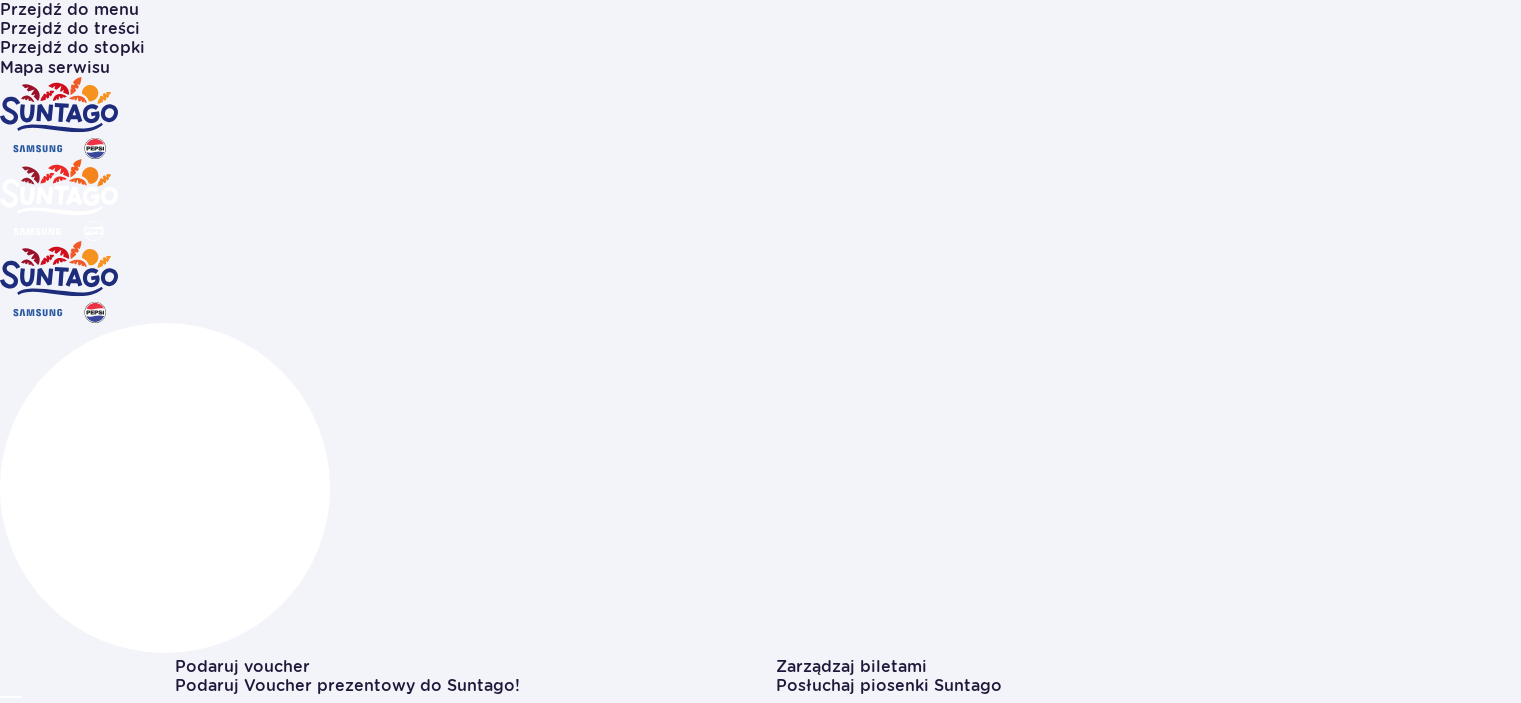scroll, scrollTop: 0, scrollLeft: 0, axis: both 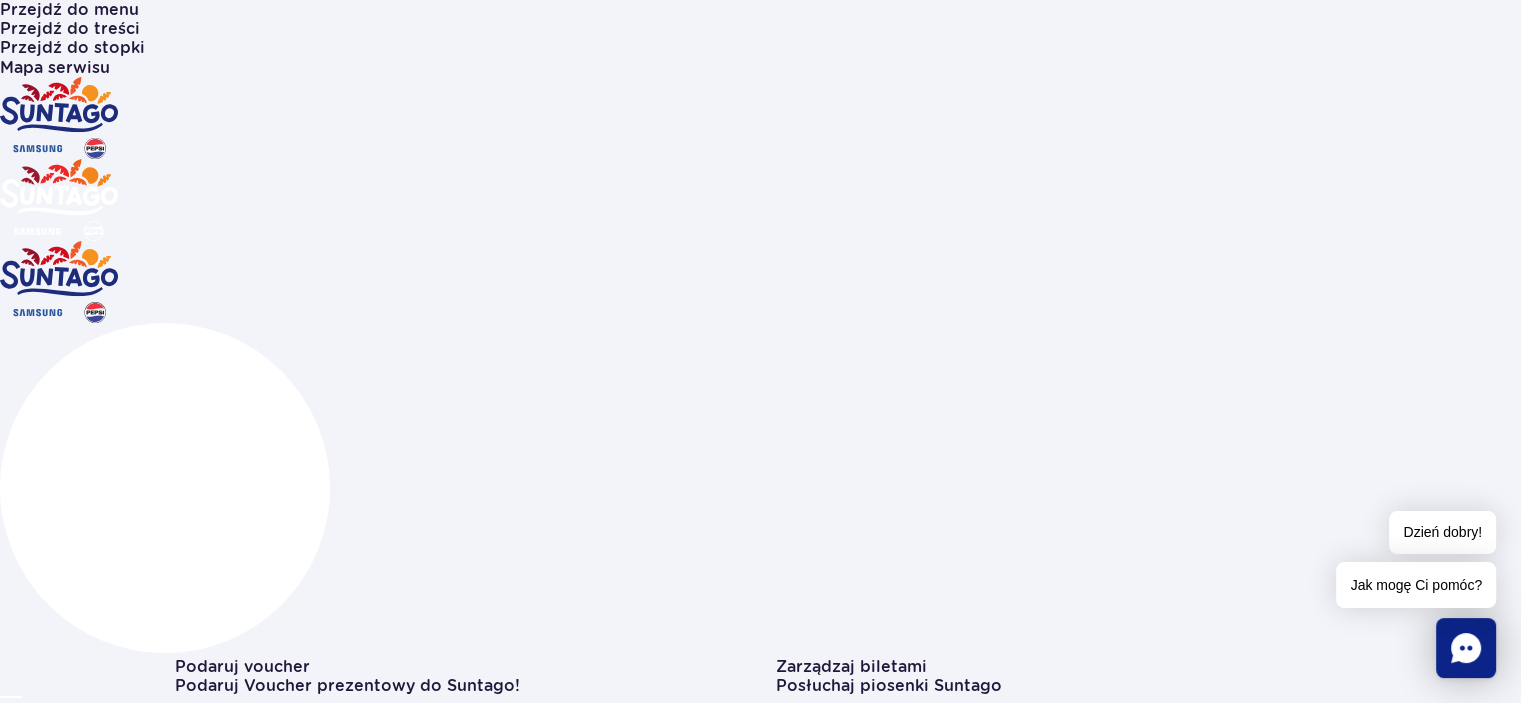 click on "Informacje i pomoc" at bounding box center (79, 9644) 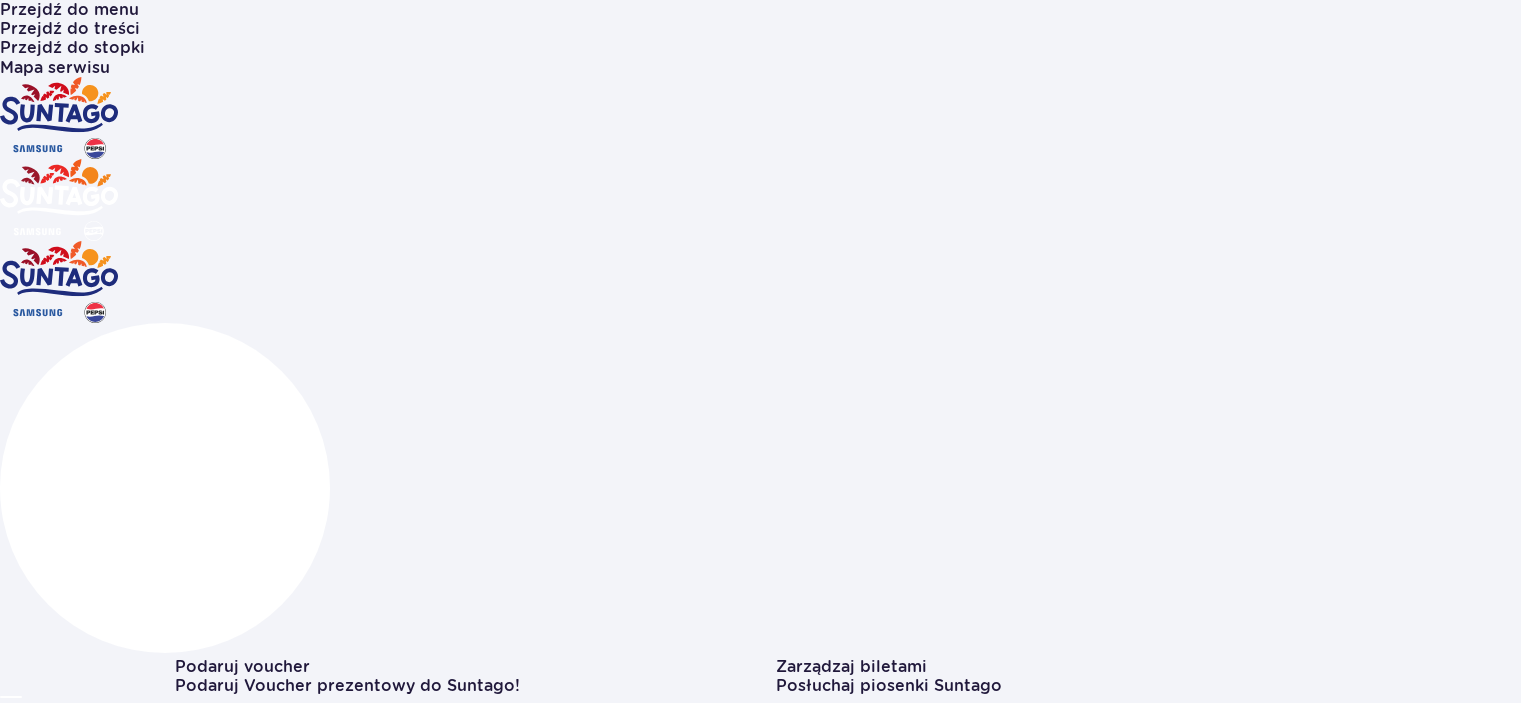 scroll, scrollTop: 0, scrollLeft: 0, axis: both 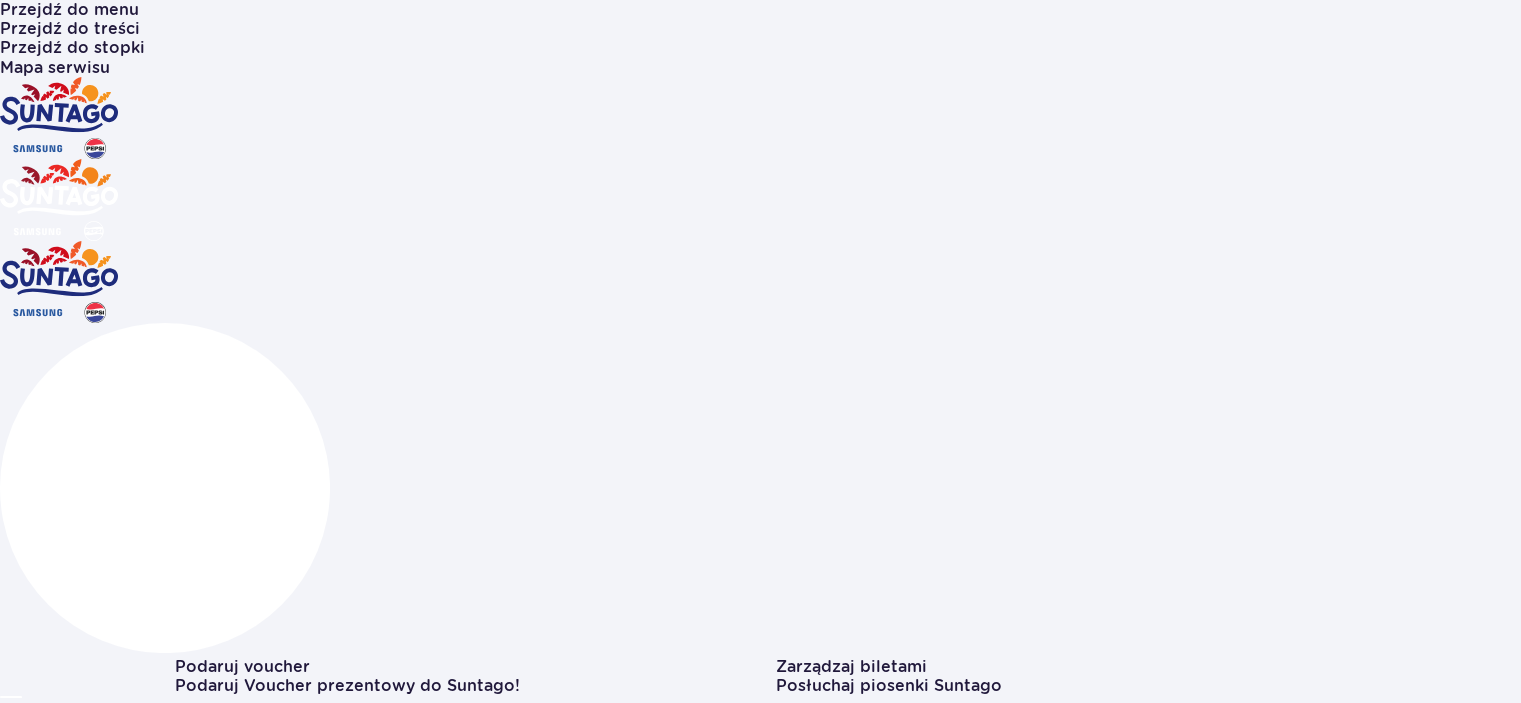 click at bounding box center [575, 11483] 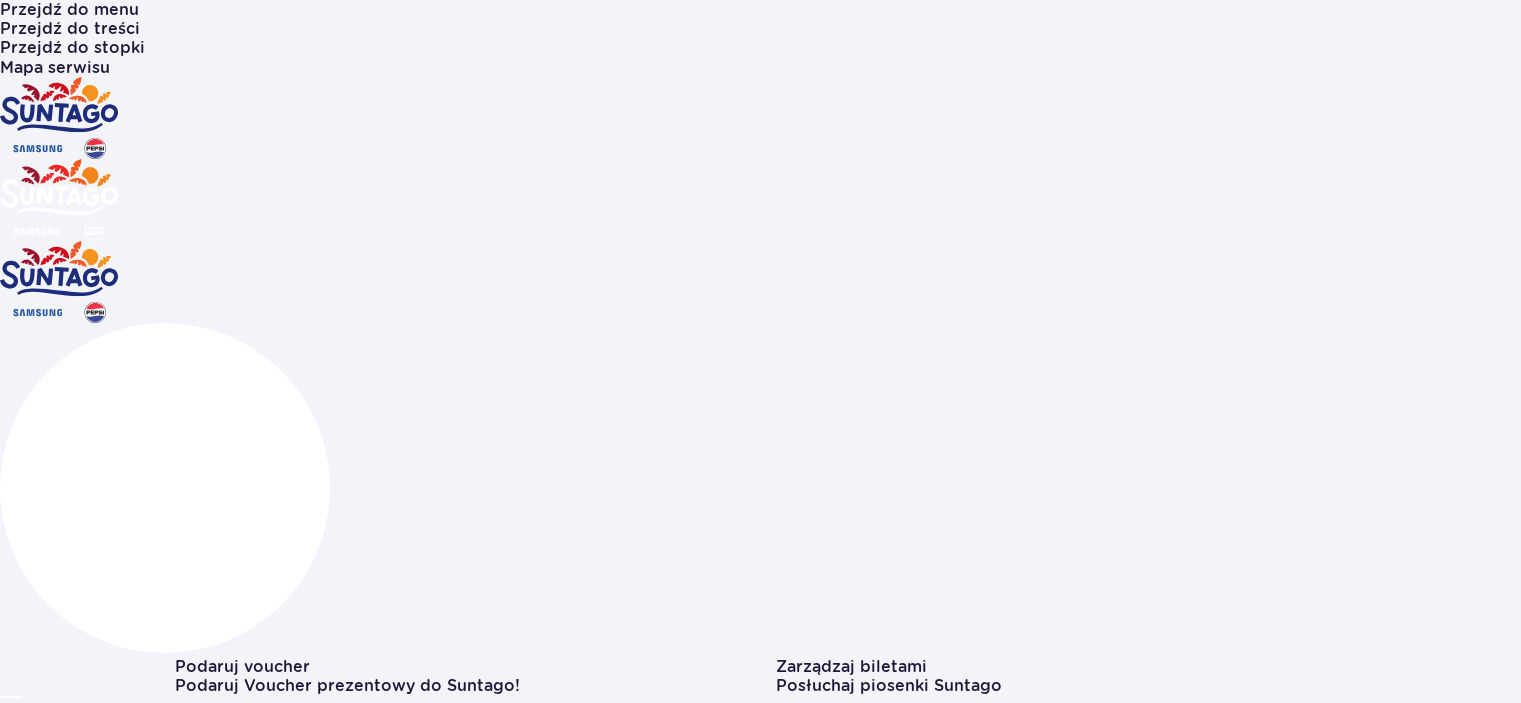 scroll, scrollTop: 2171, scrollLeft: 0, axis: vertical 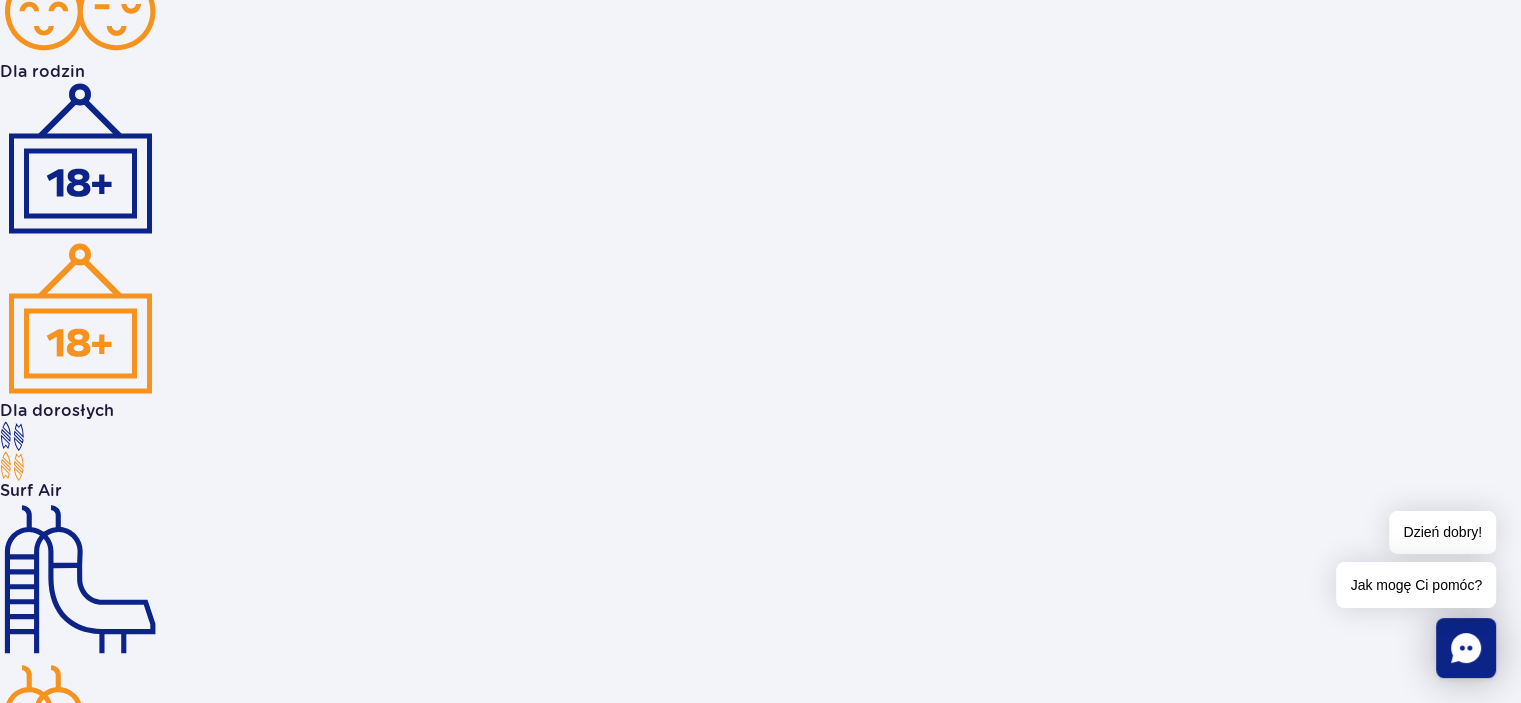 click on "Autobusem" at bounding box center [527, 9679] 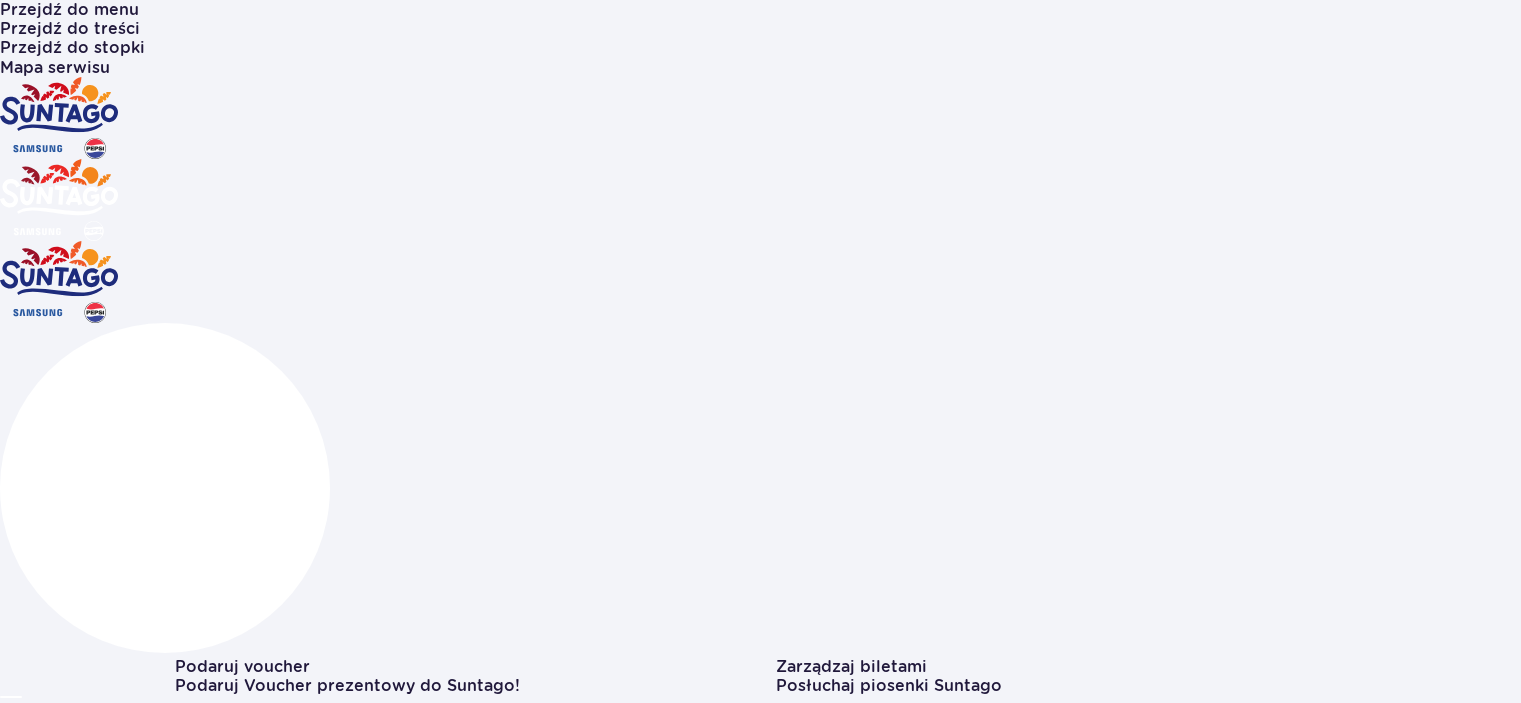 scroll, scrollTop: 0, scrollLeft: 0, axis: both 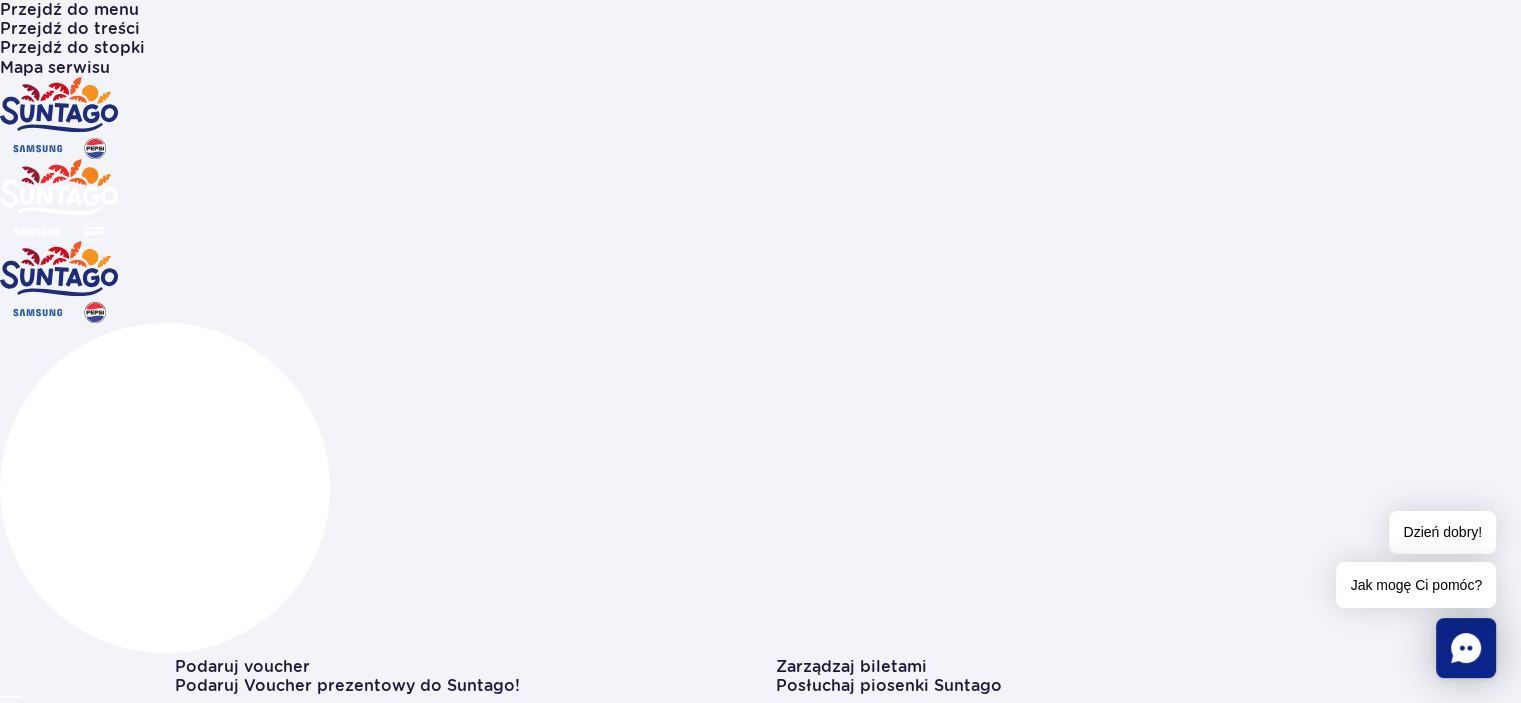 click on "[CITY] [STREET] [NUMBER]" at bounding box center (314, 11456) 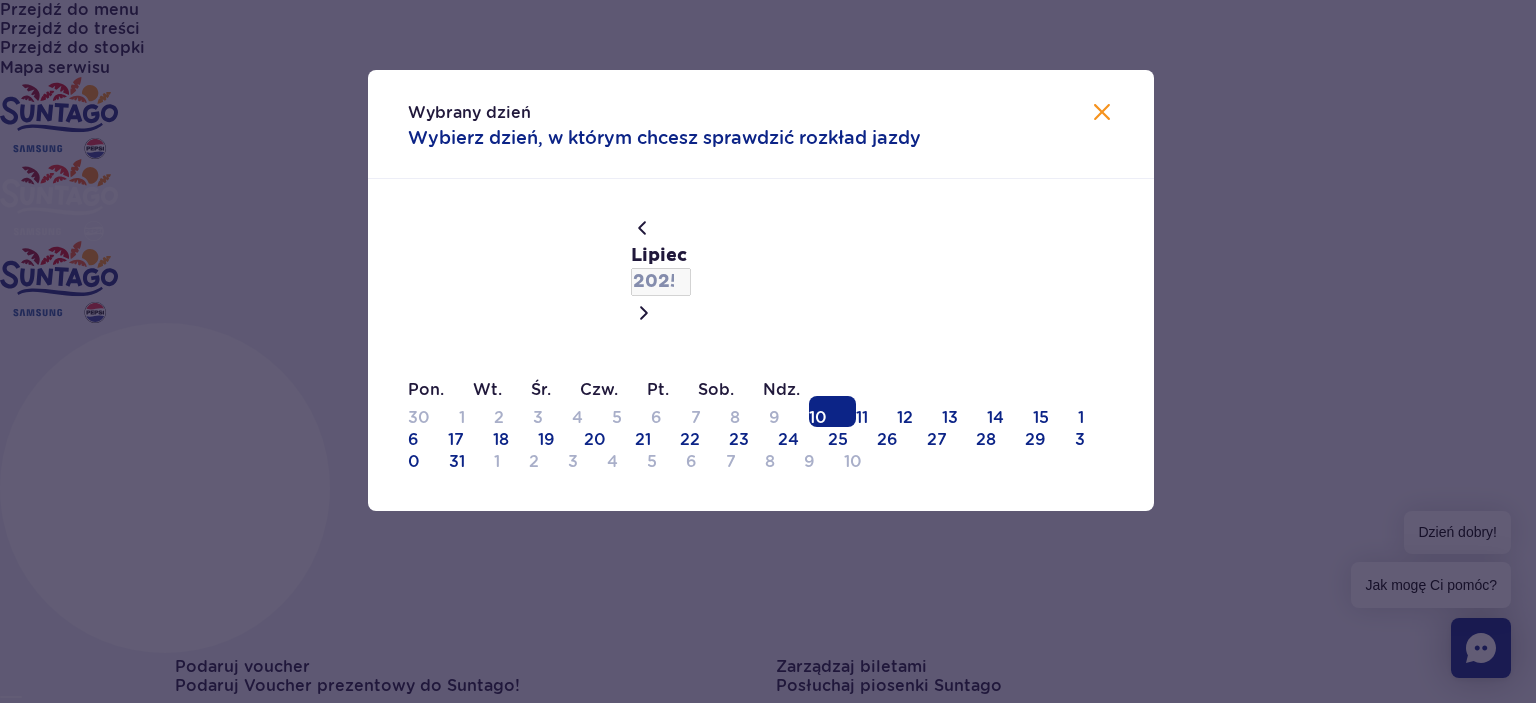 click on "10" at bounding box center [832, 411] 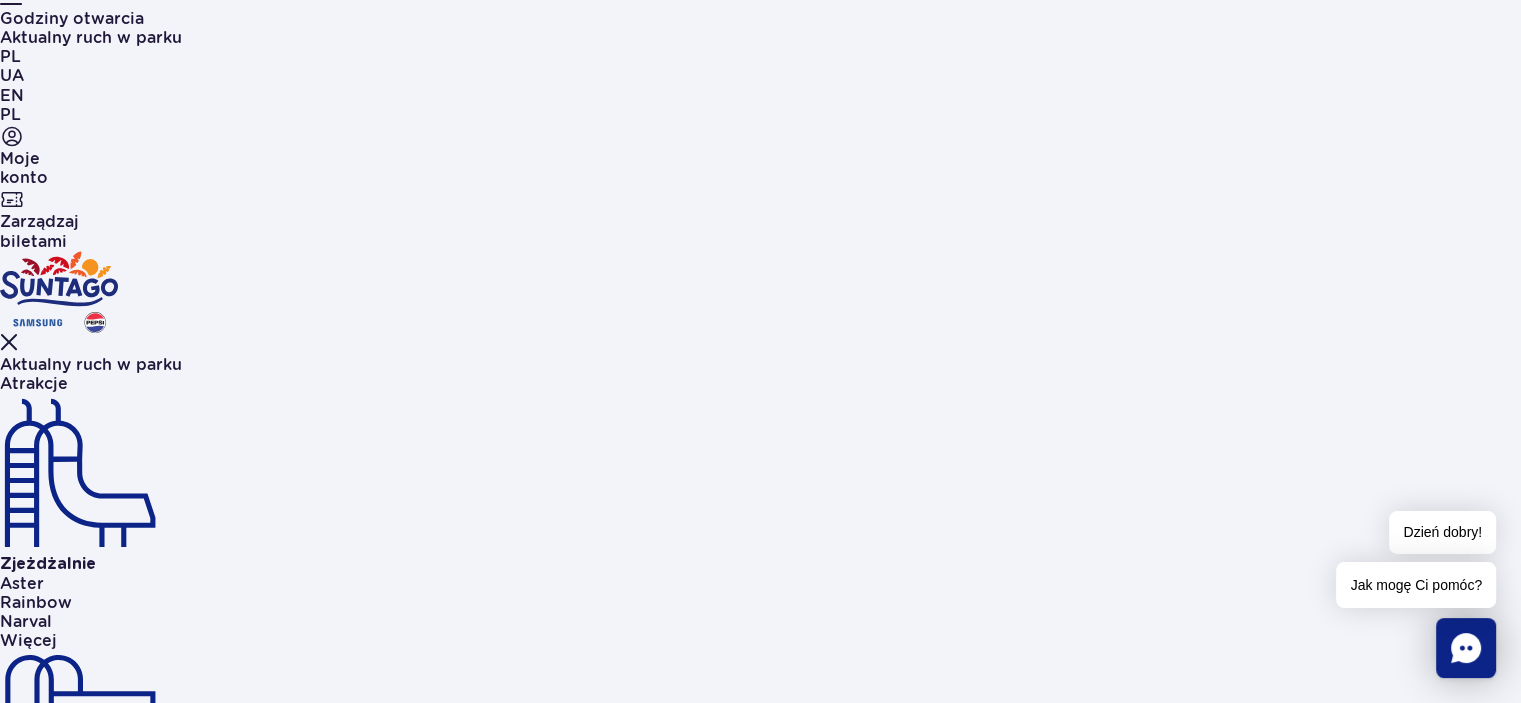 scroll, scrollTop: 716, scrollLeft: 0, axis: vertical 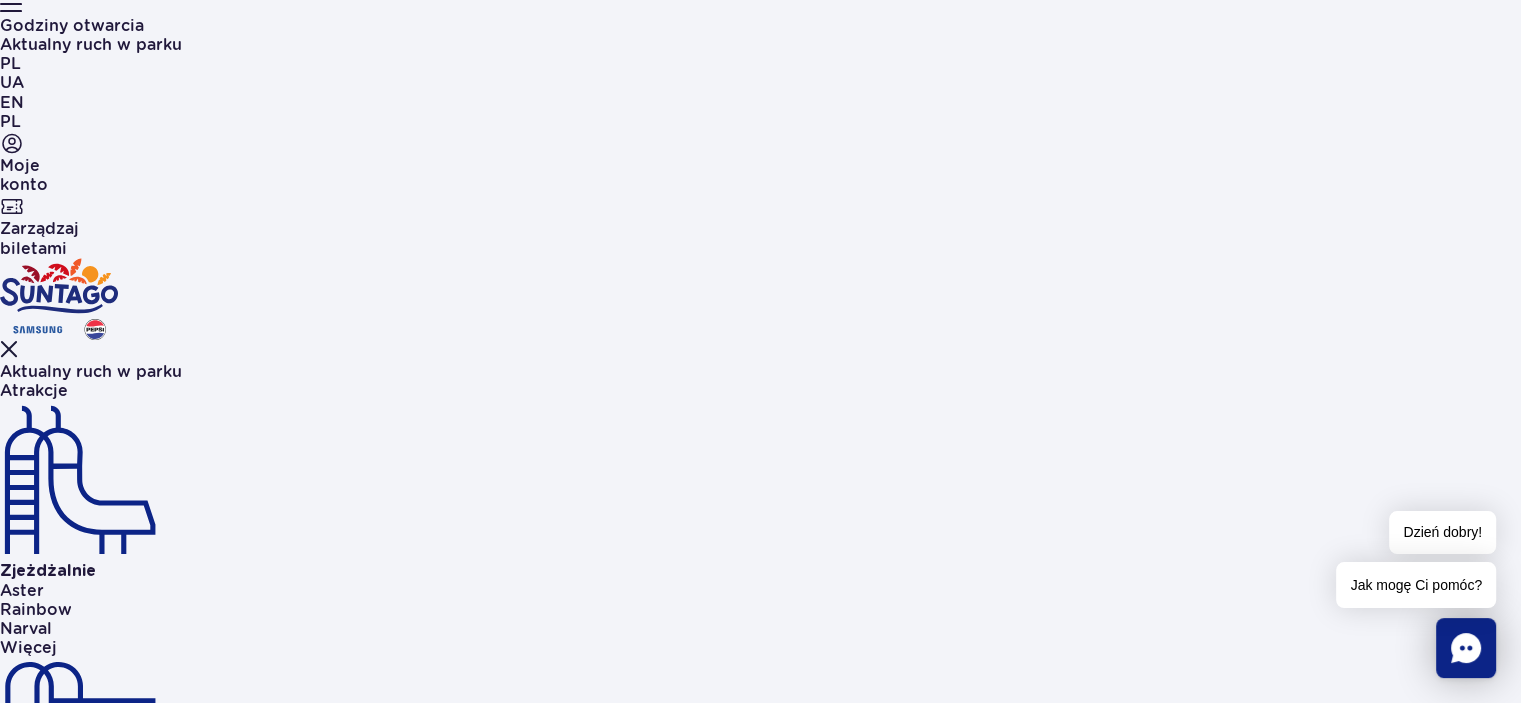 click on "Zostało 1 miejsce" at bounding box center [460, 11077] 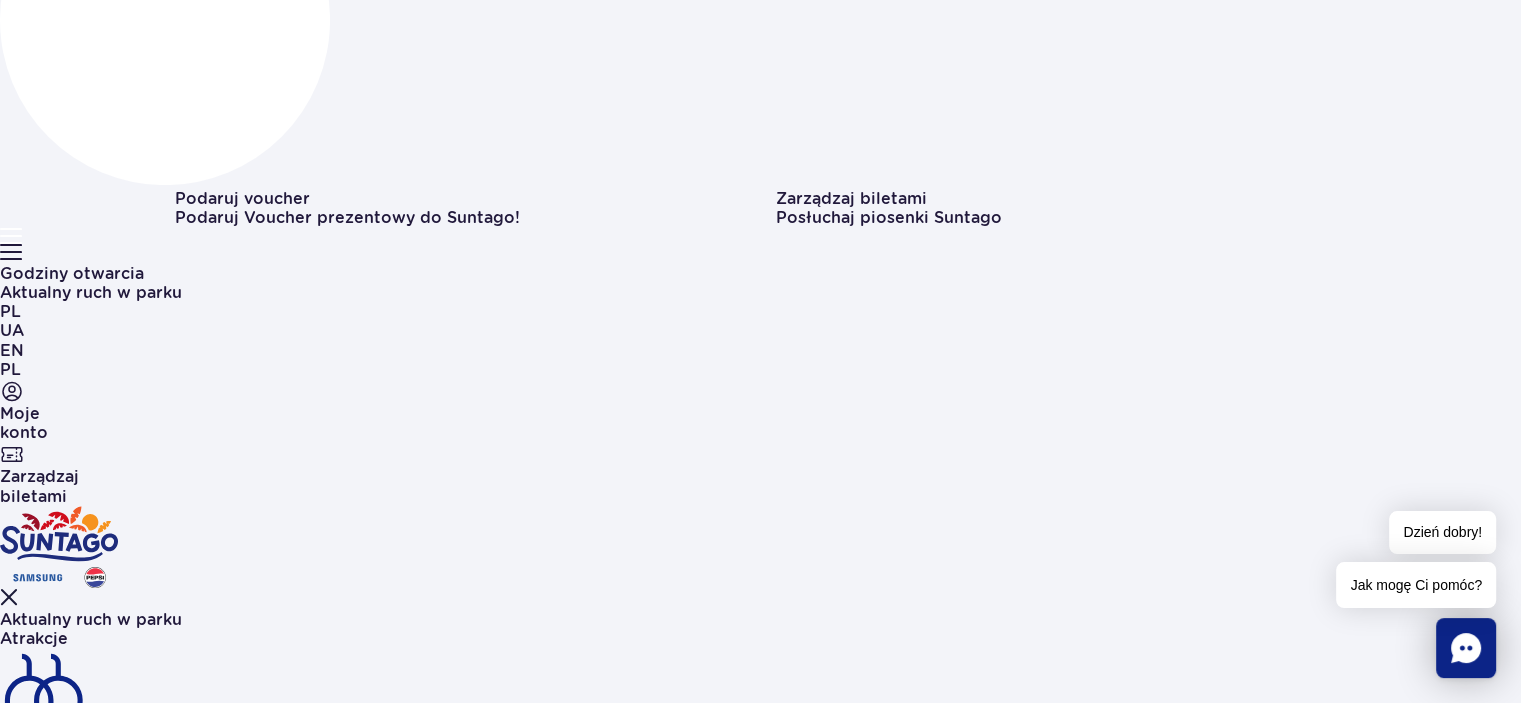 scroll, scrollTop: 361, scrollLeft: 0, axis: vertical 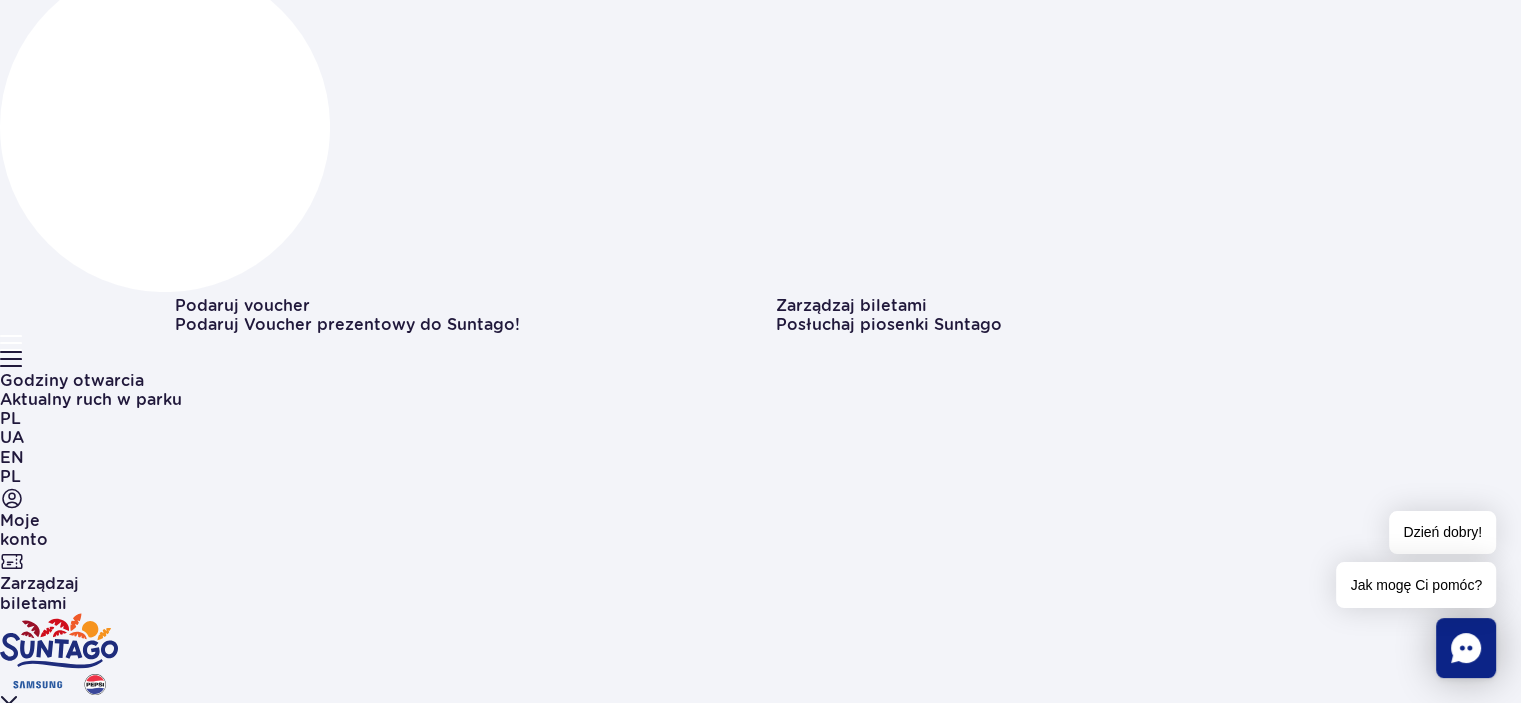 click at bounding box center [622, 11086] 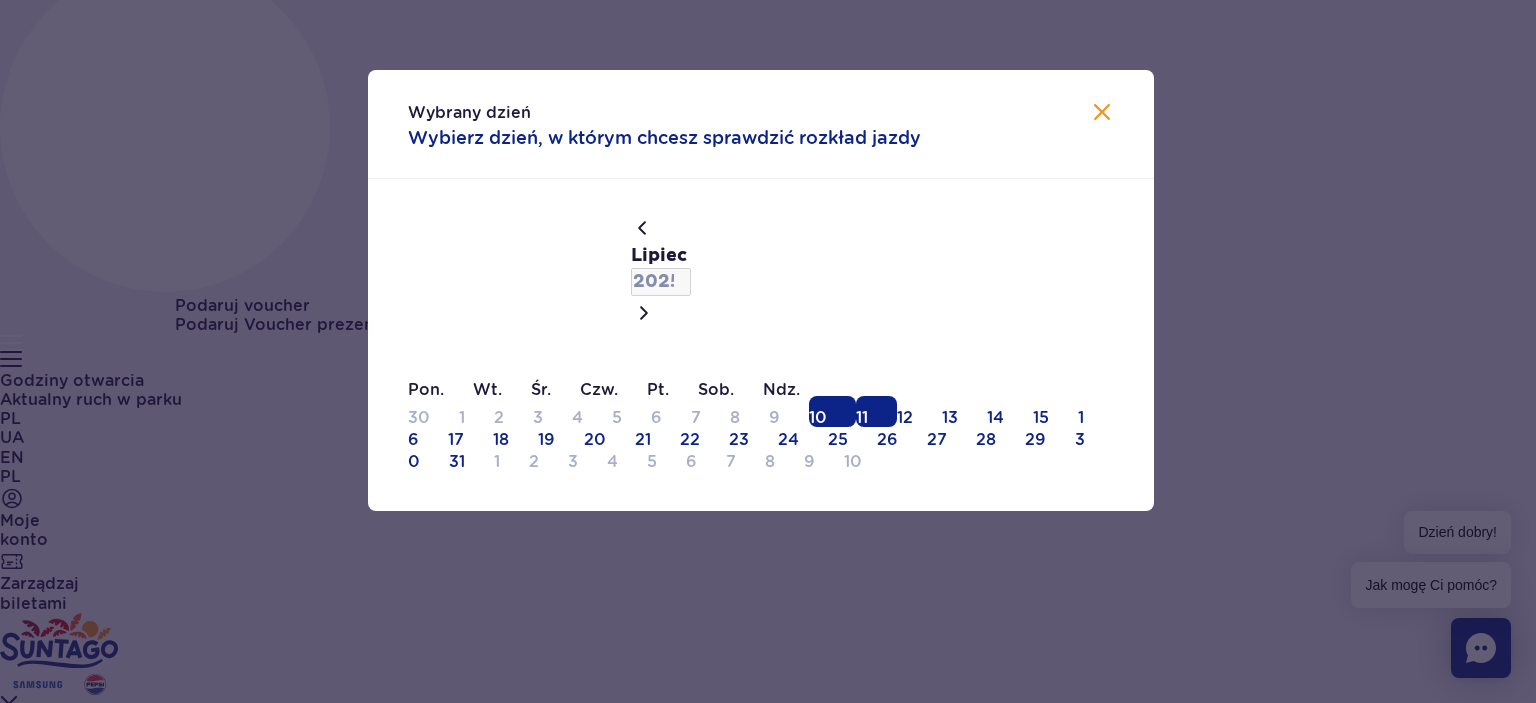 click on "11" at bounding box center (876, 411) 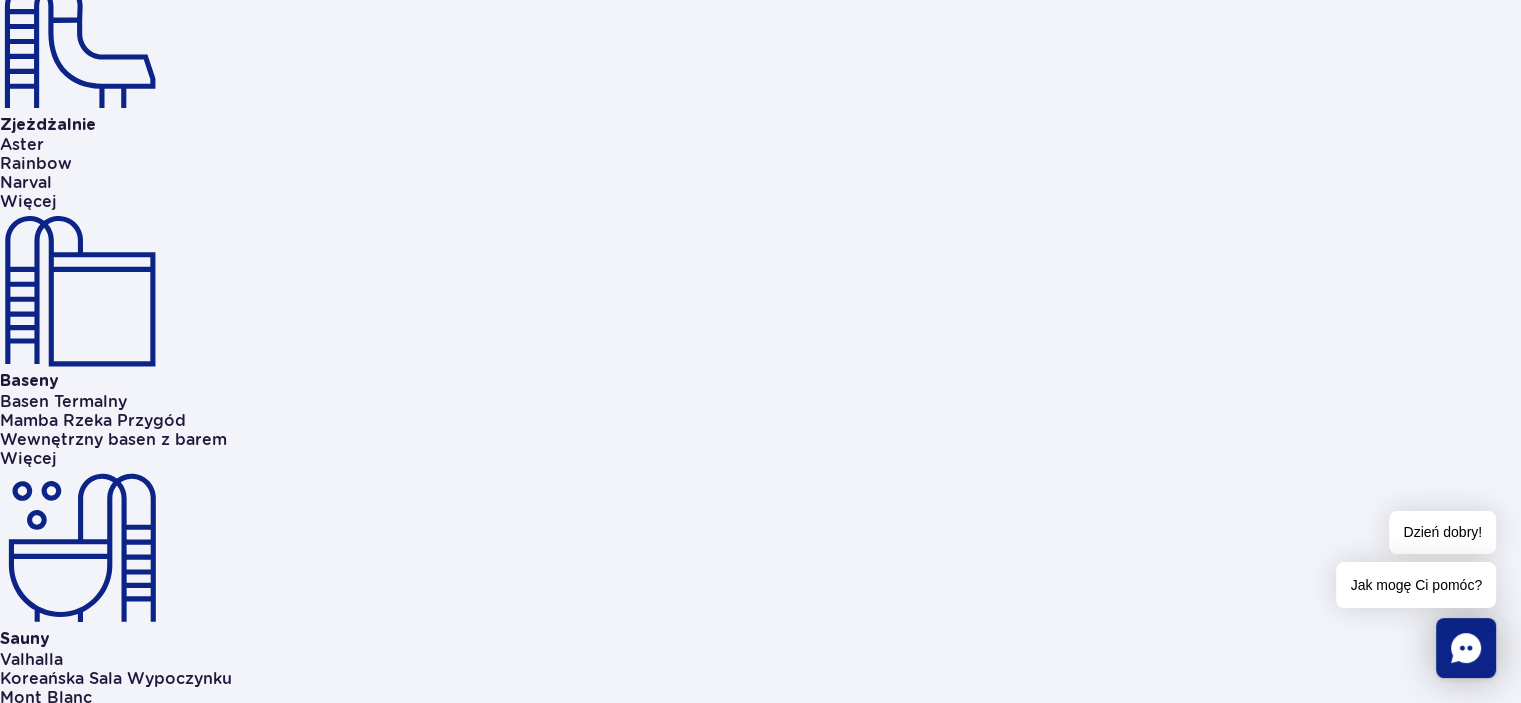 scroll, scrollTop: 1169, scrollLeft: 0, axis: vertical 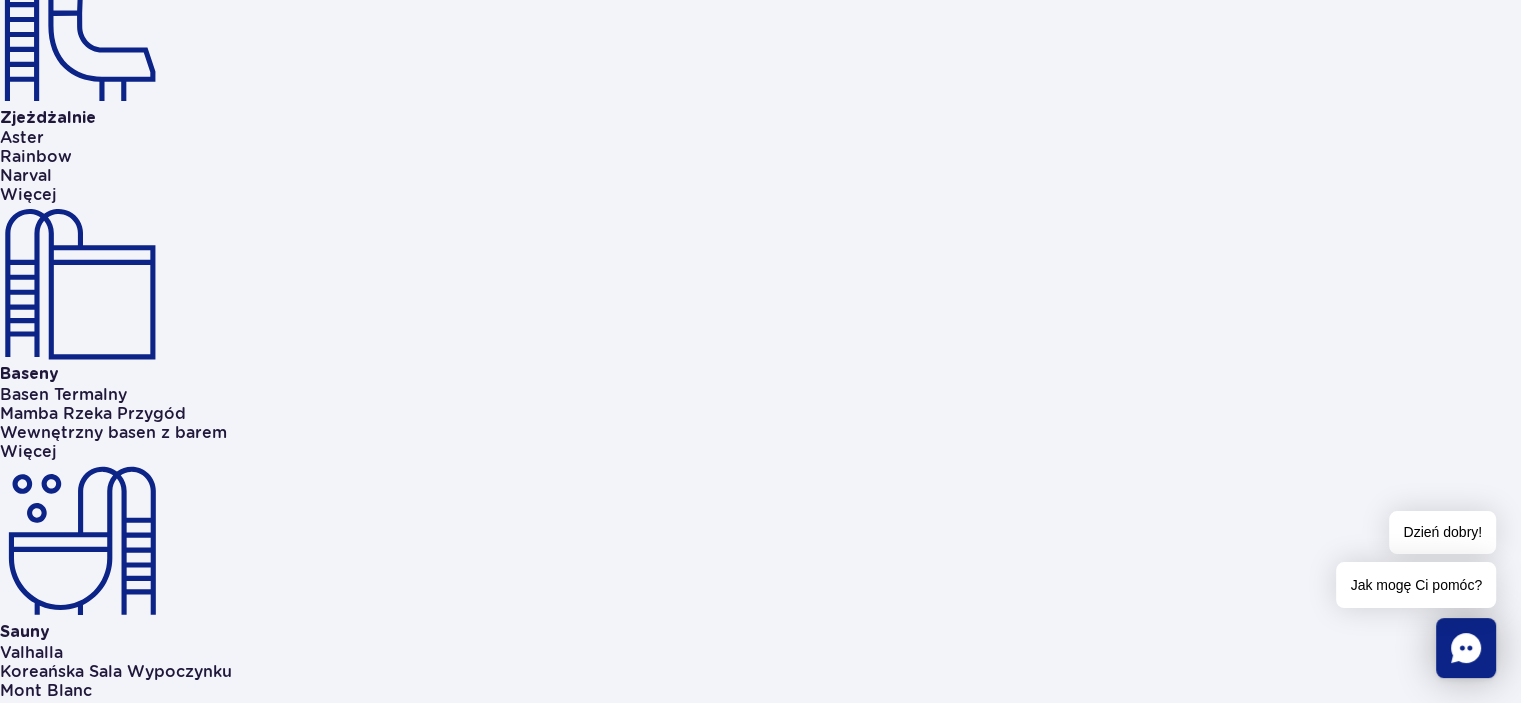 click on "Kup bilety na autobus" at bounding box center (740, 10720) 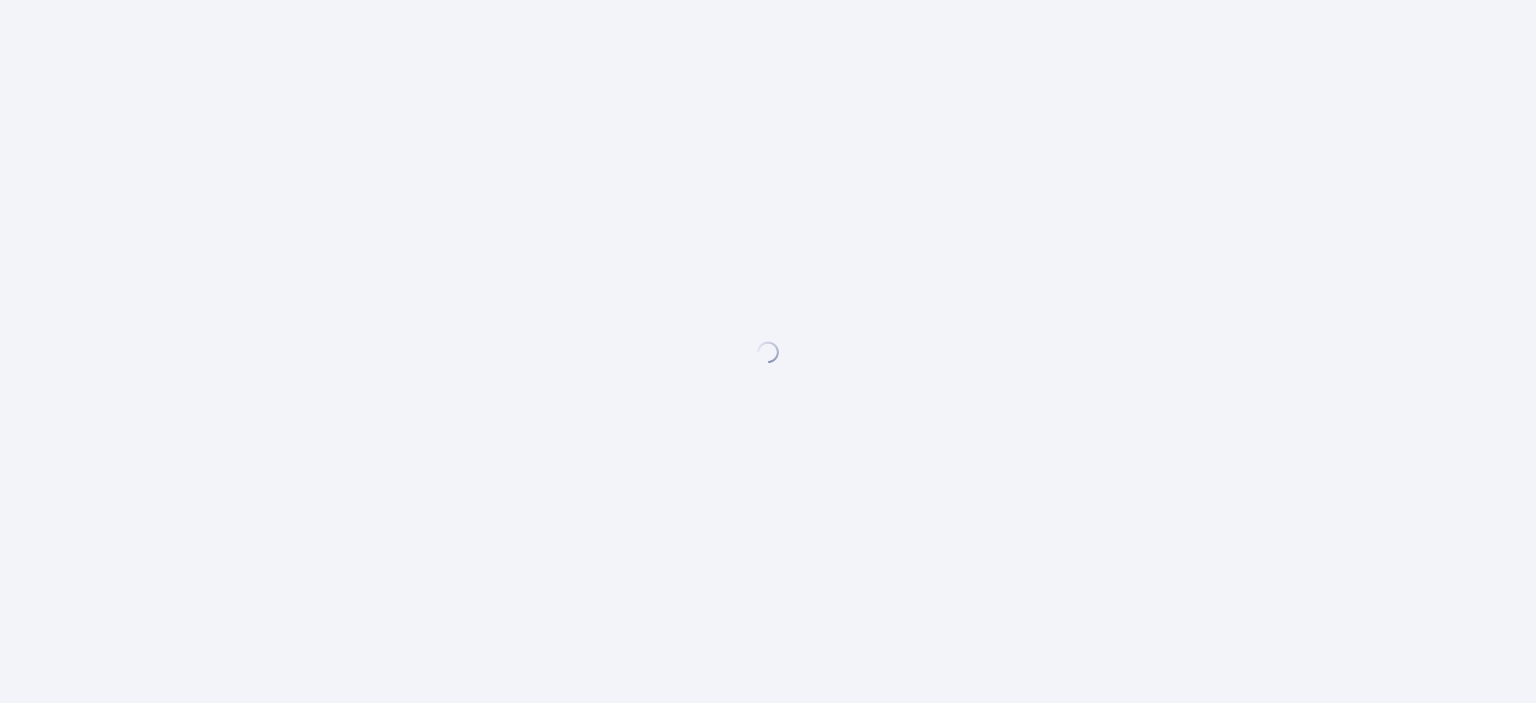 scroll, scrollTop: 0, scrollLeft: 0, axis: both 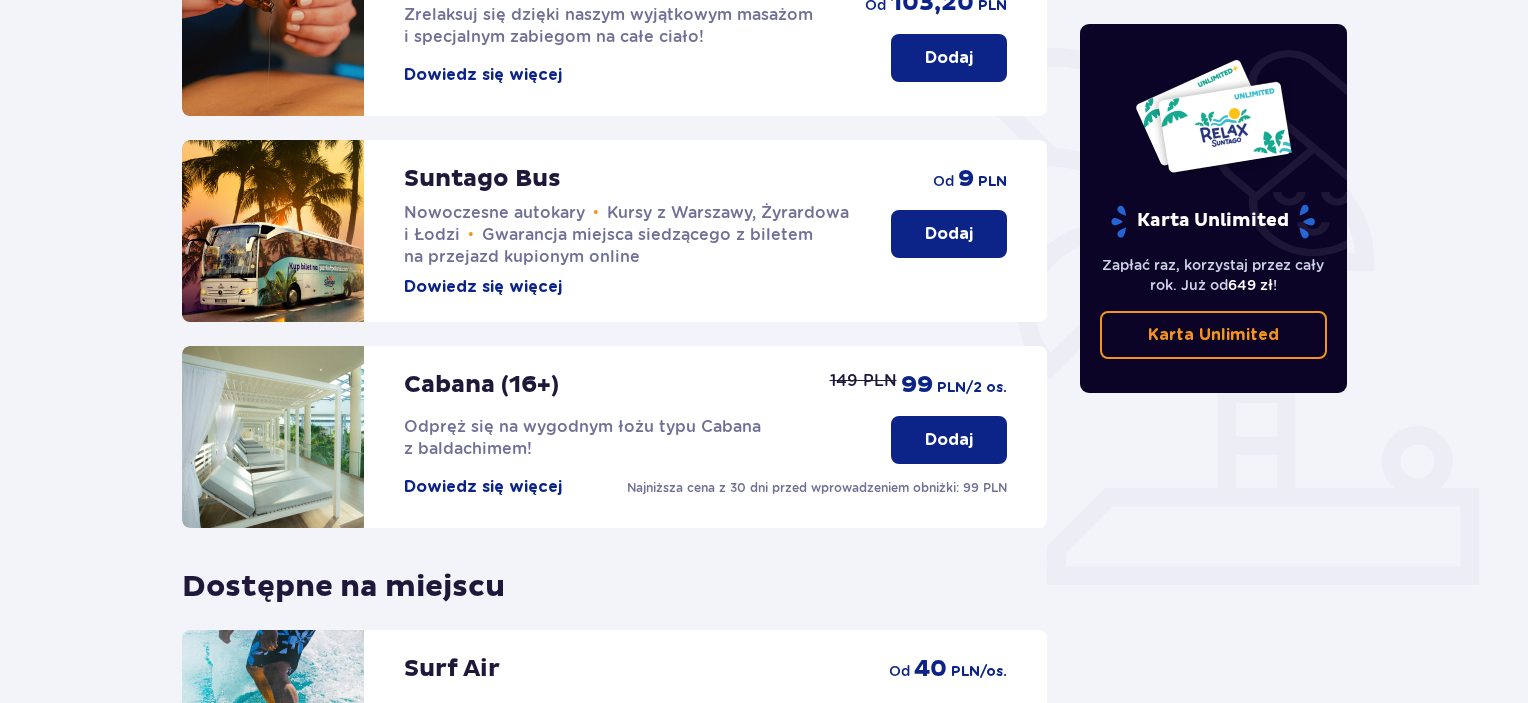 click on "Dodaj" at bounding box center (949, 234) 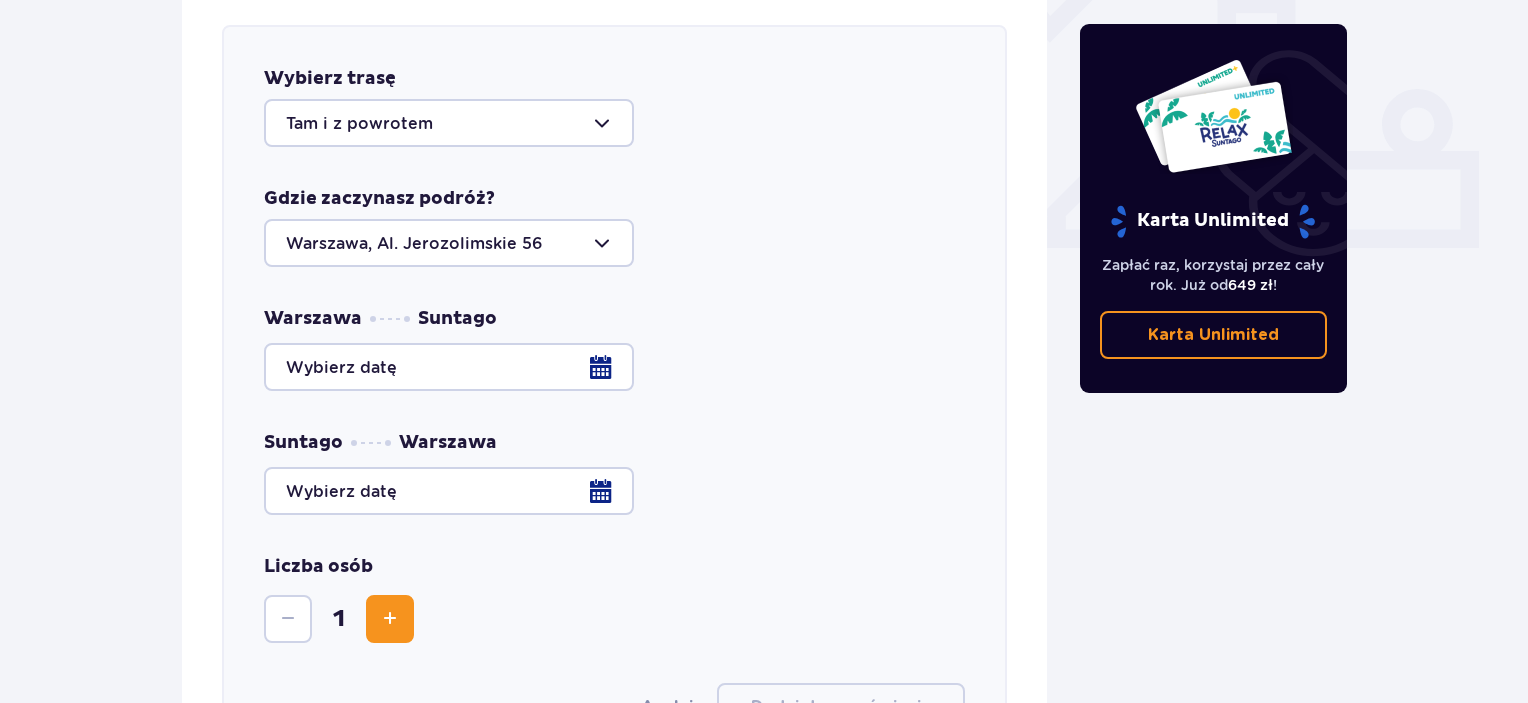 scroll, scrollTop: 786, scrollLeft: 0, axis: vertical 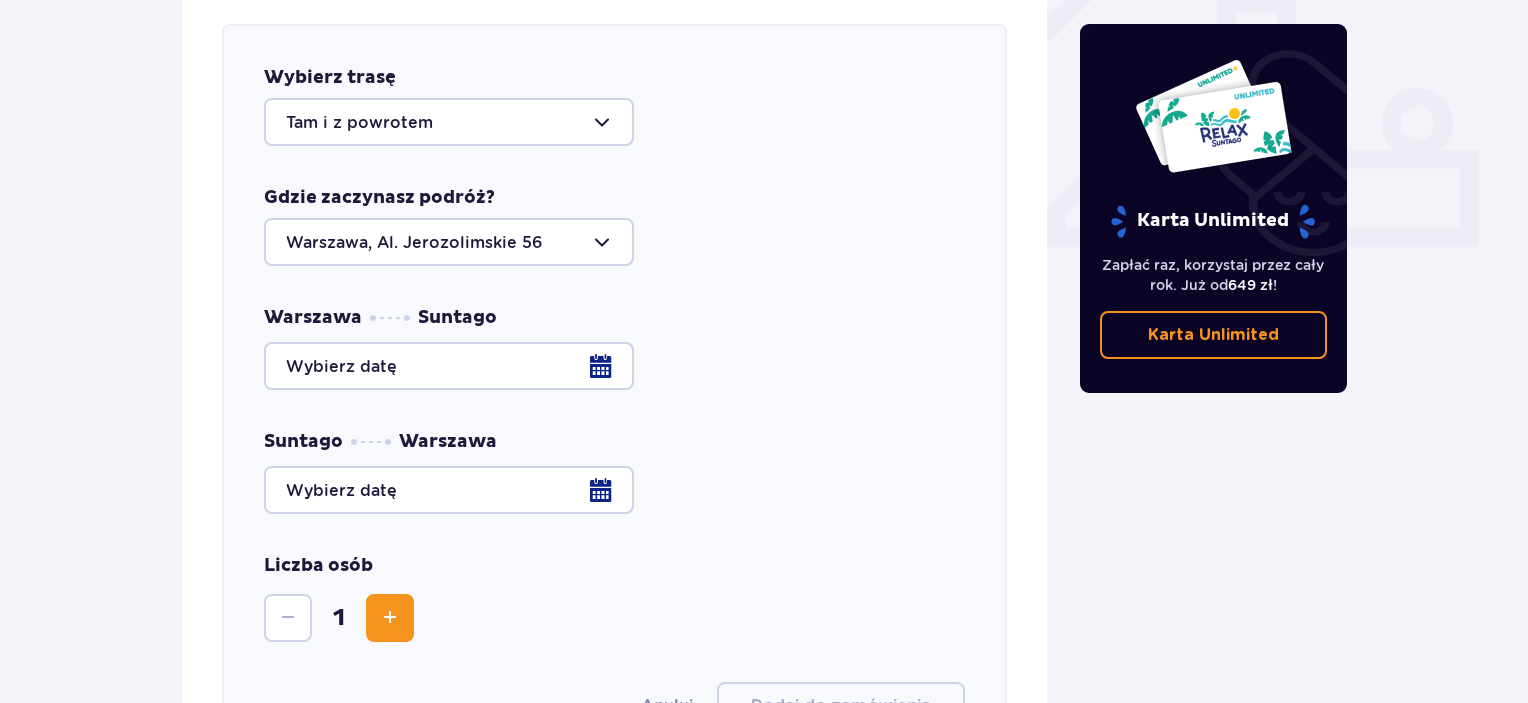 click at bounding box center (614, 366) 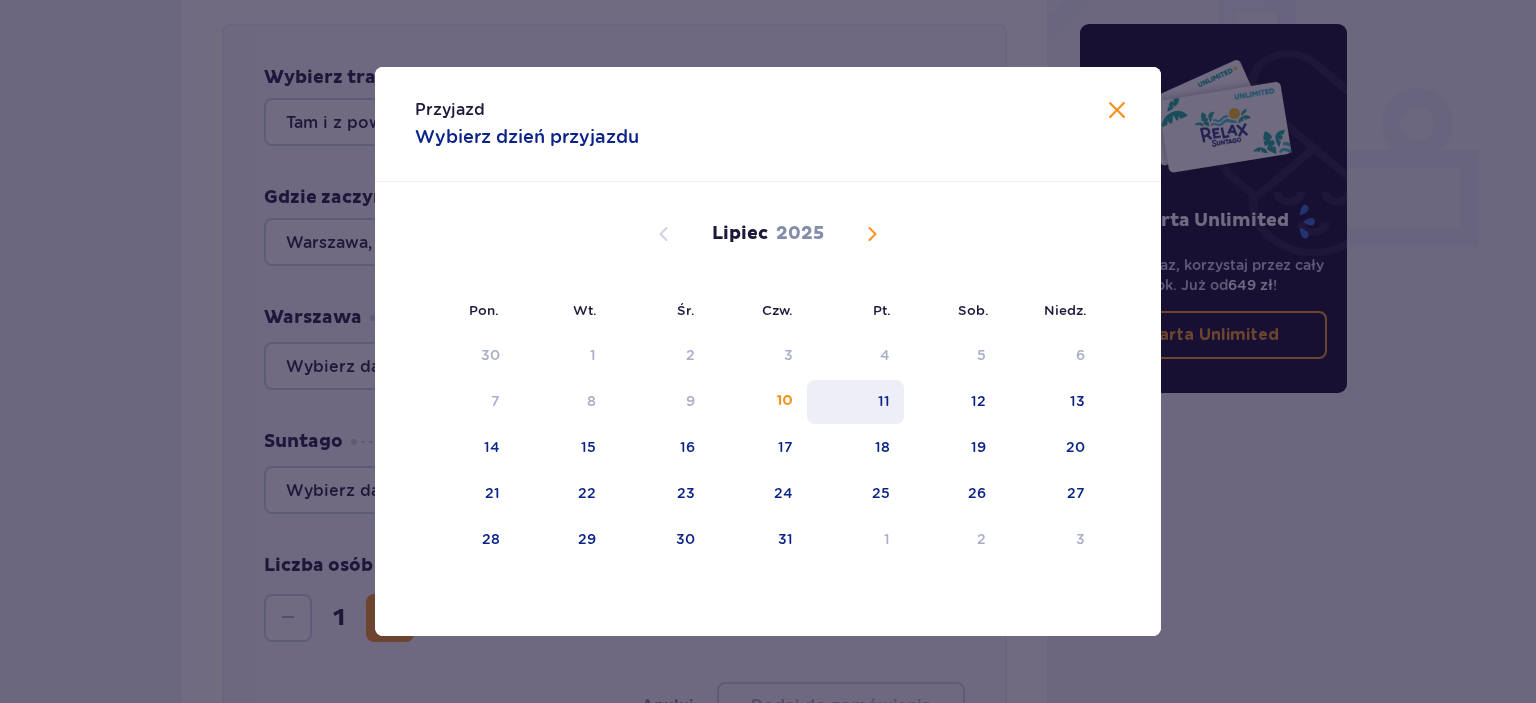 click on "11" at bounding box center (855, 402) 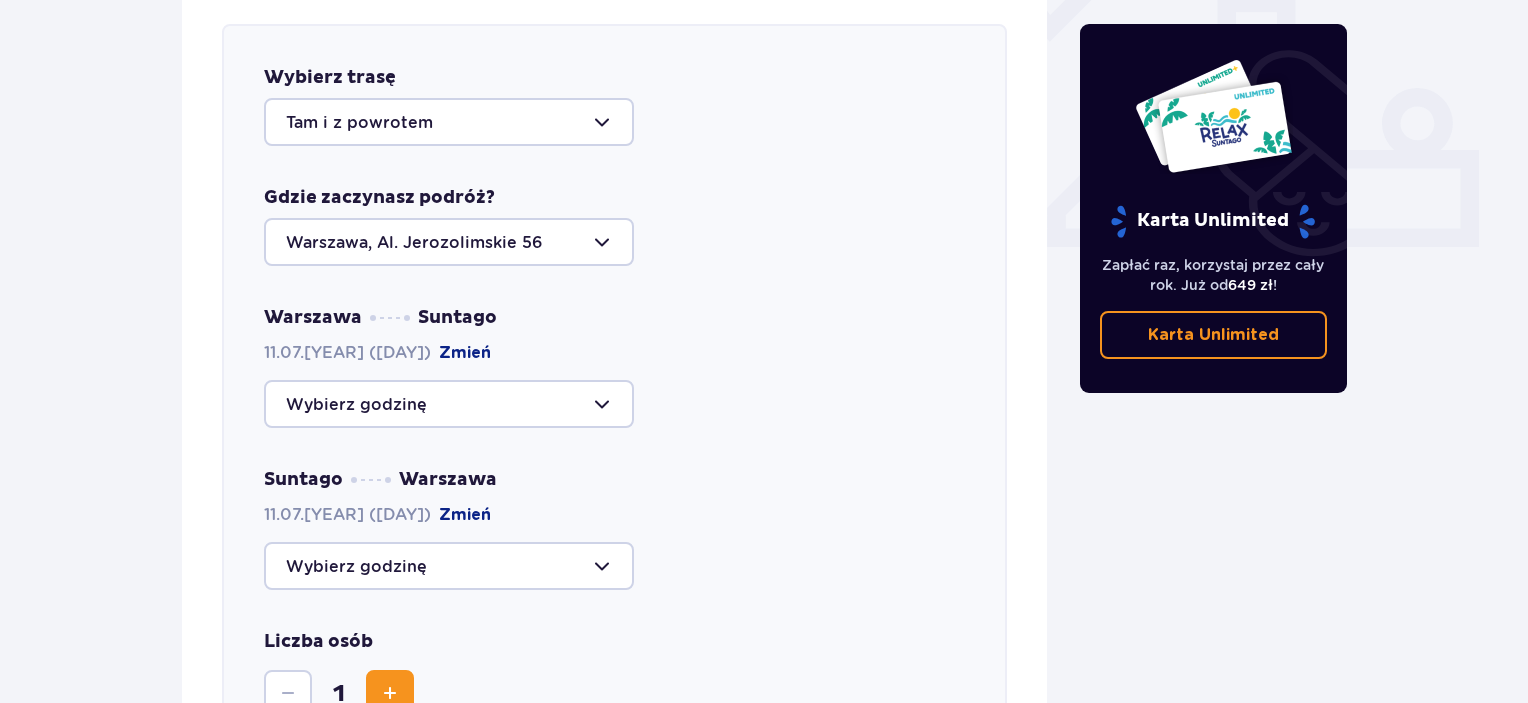 click at bounding box center [449, 566] 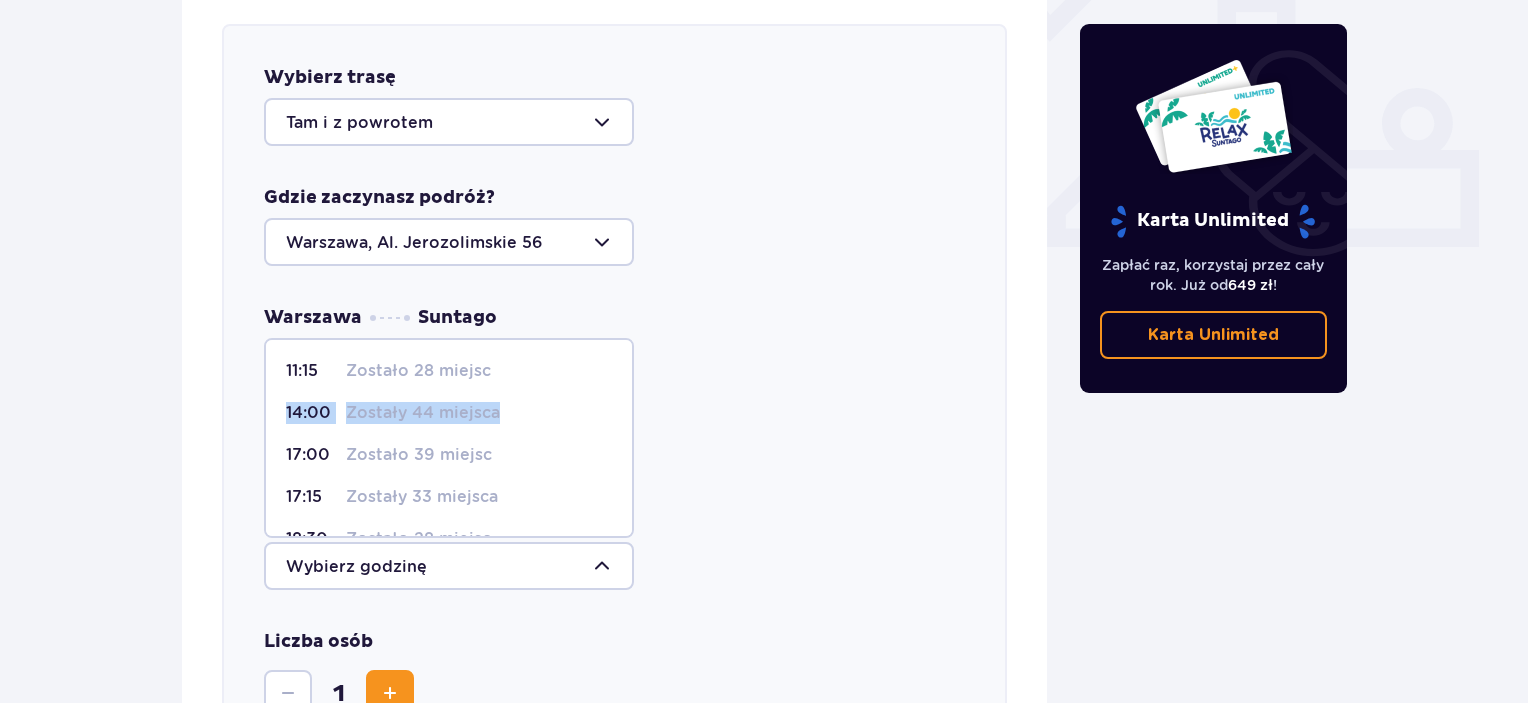 click on "11:15 Zostało 28 miejsc 14:00 Zostały 44 miejsca 17:00 Zostało 39 miejsc 17:15 Zostały 33 miejsca 18:30 Zostało 28 miejsc 19:00 Zostało 21 miejsc 20:15 Zostały 34 miejsca 20:45 Zostało 18 miejsc 21:45 Zostało 31 miejsc 22:15 Brak miejsc" at bounding box center [449, 438] 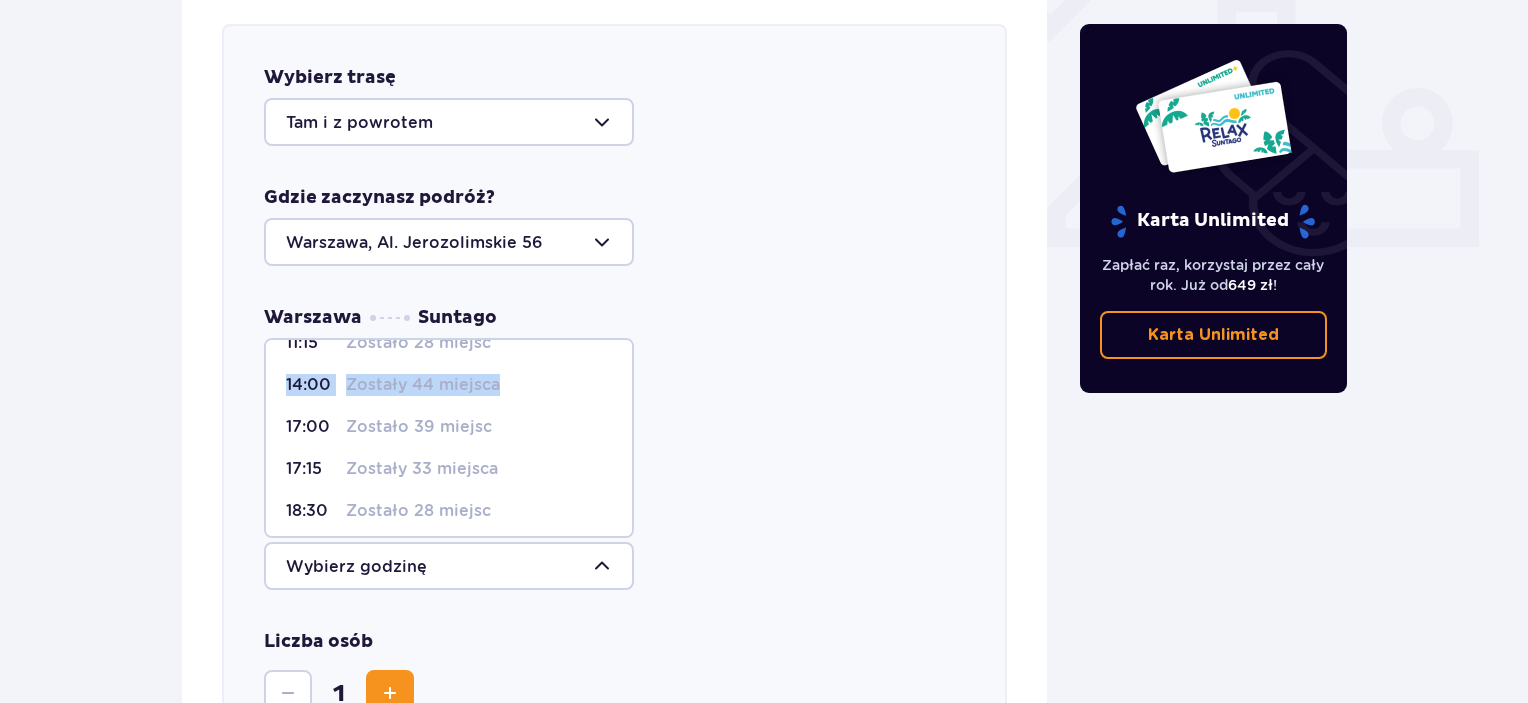 scroll, scrollTop: 0, scrollLeft: 0, axis: both 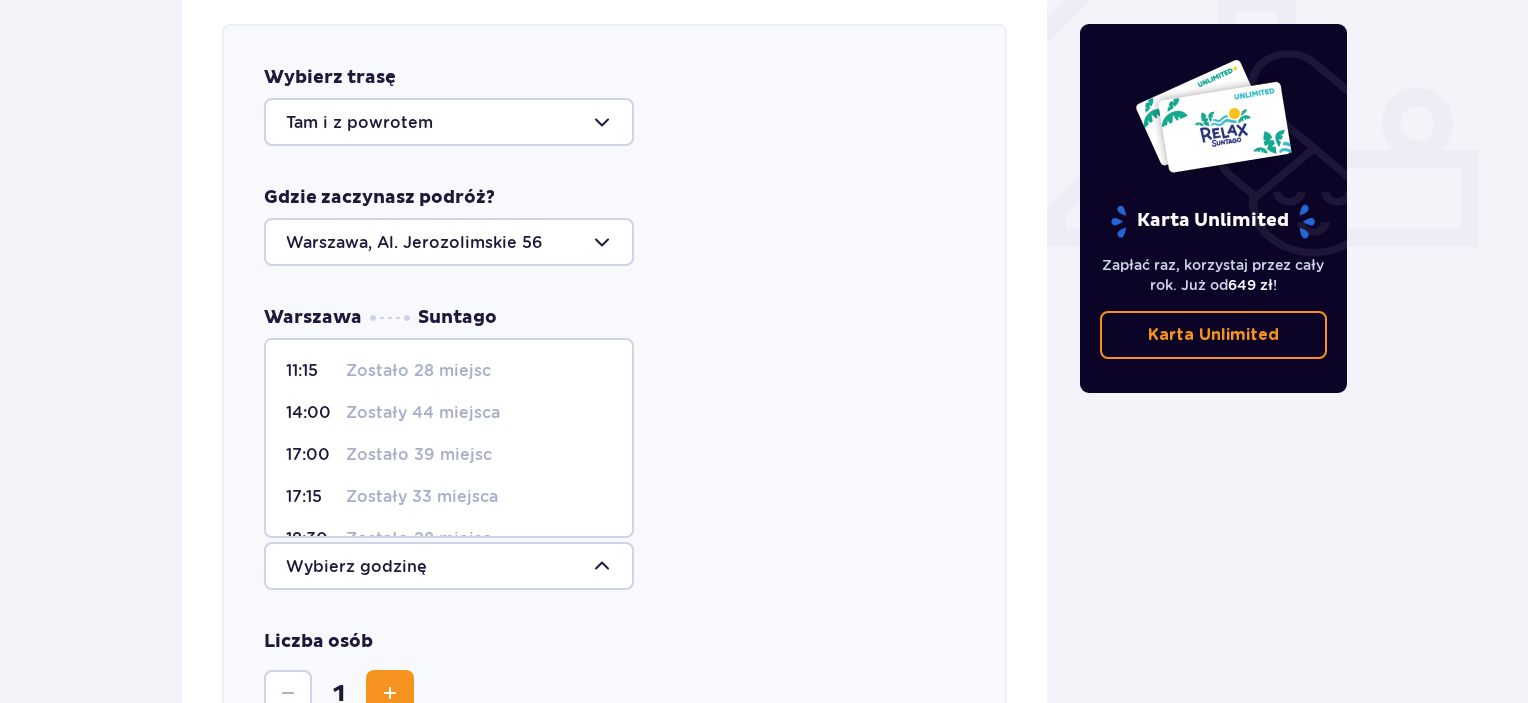click on "Zostało 28 miejsc" at bounding box center [418, 371] 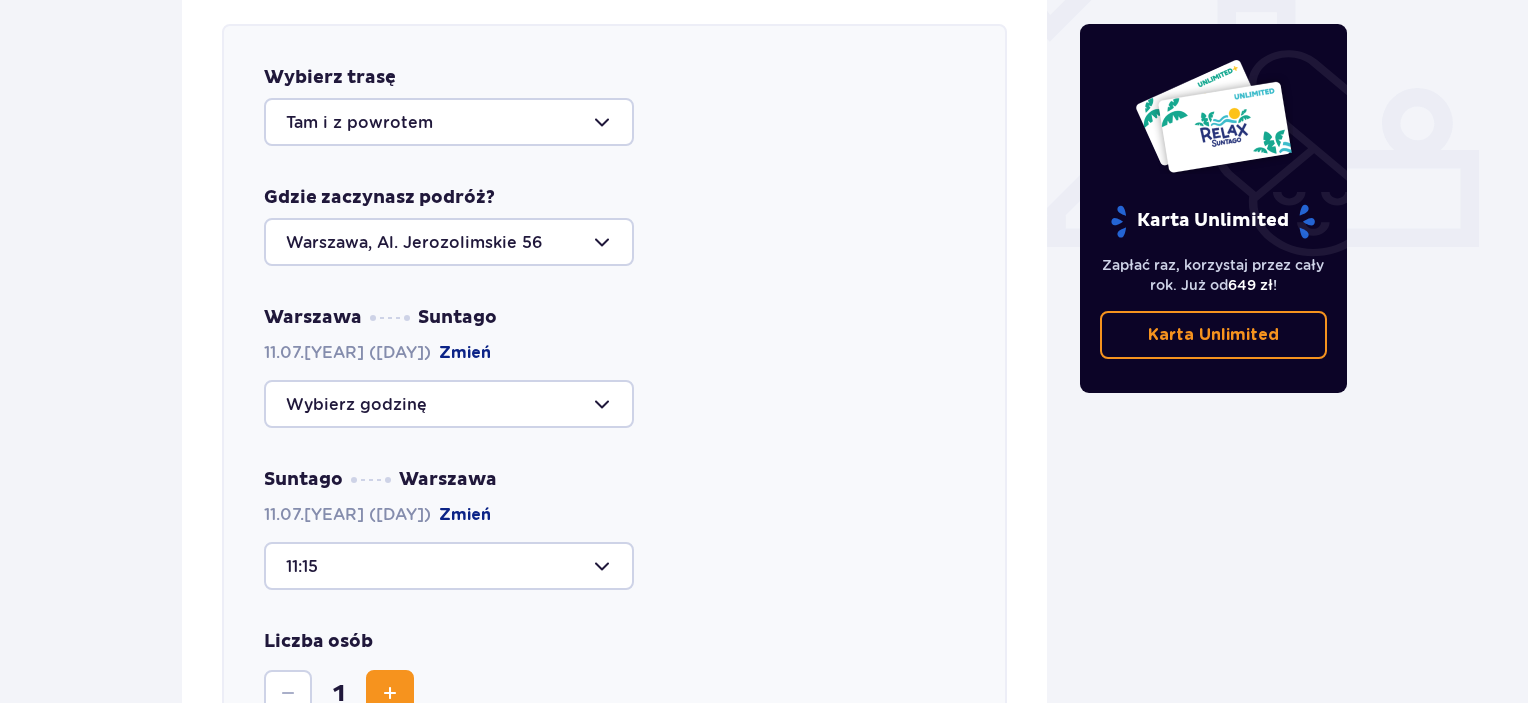 click on "Zmień" at bounding box center (465, 353) 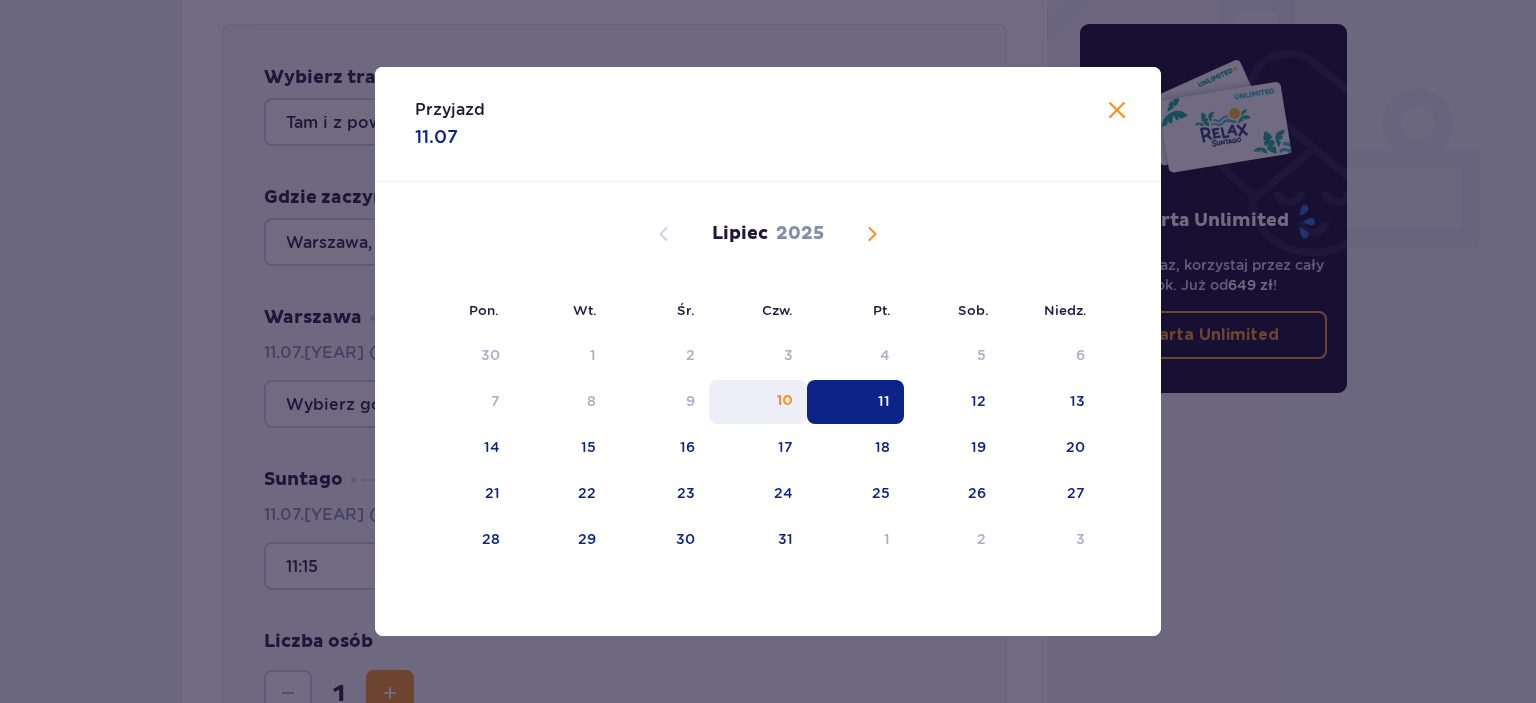 click on "10" at bounding box center [758, 402] 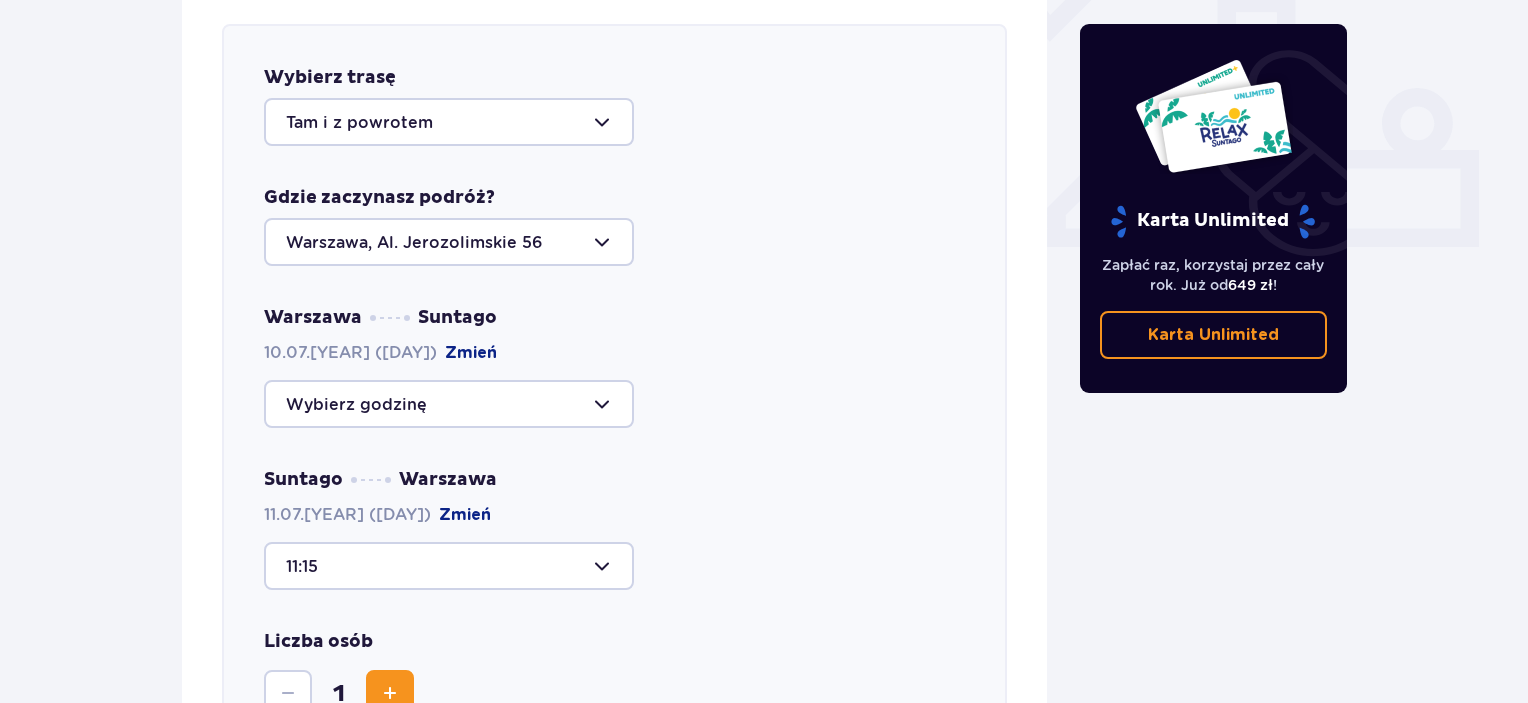 click at bounding box center [449, 404] 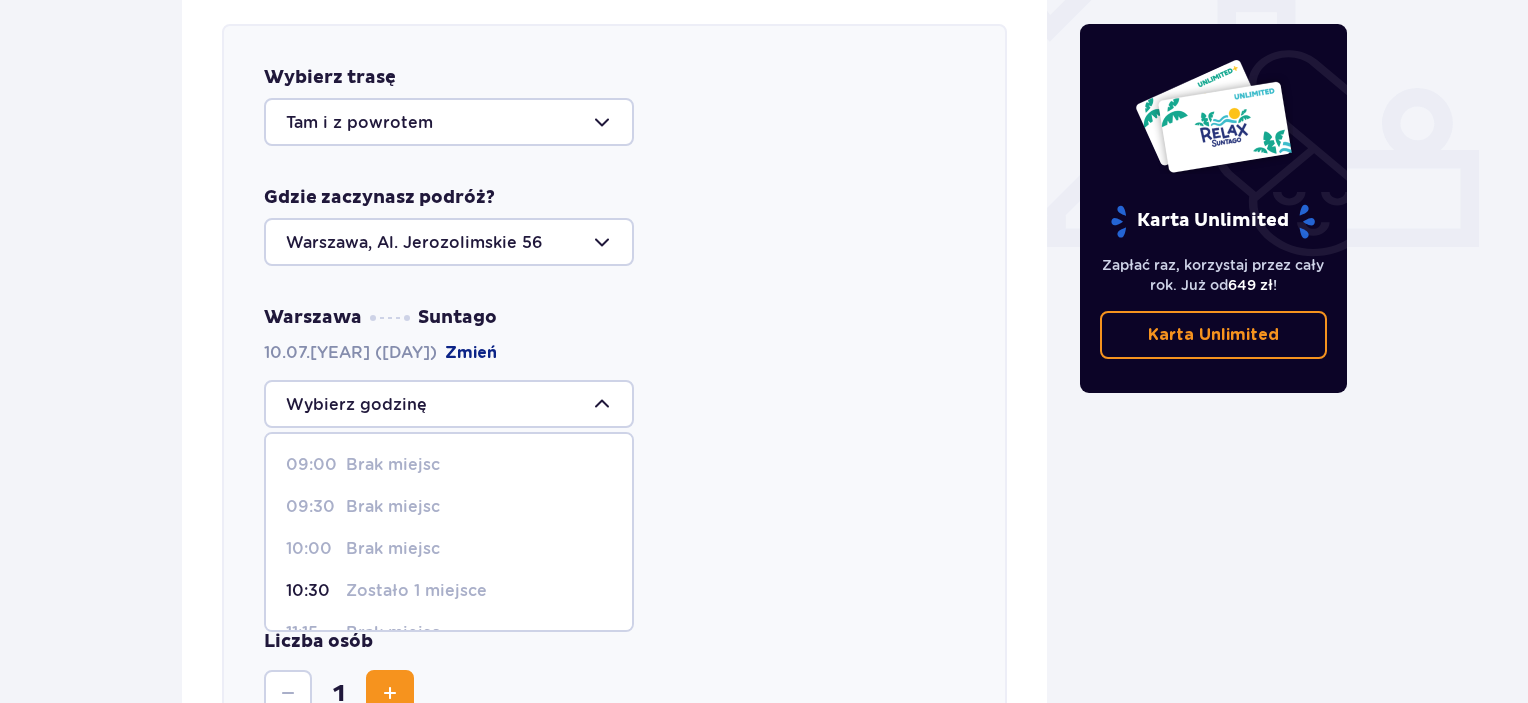 click on "[TIME] Zostało 1 miejsce" at bounding box center [449, 591] 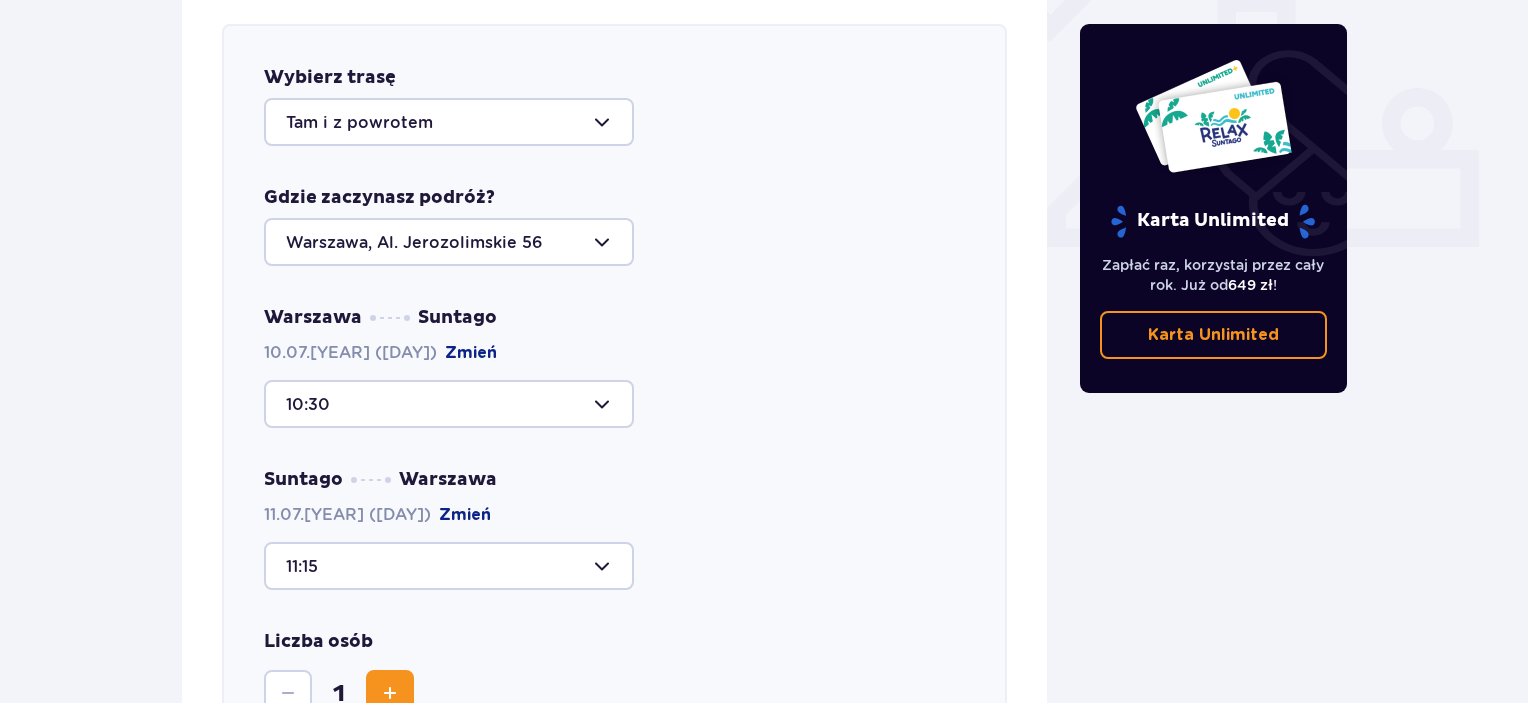 click on "Warszawa Suntago 10.07.2025 (Czw.) Zmień 10:30 Suntago Warszawa 11.07.2025 (Pt.) Zmień 11:15" at bounding box center (614, 448) 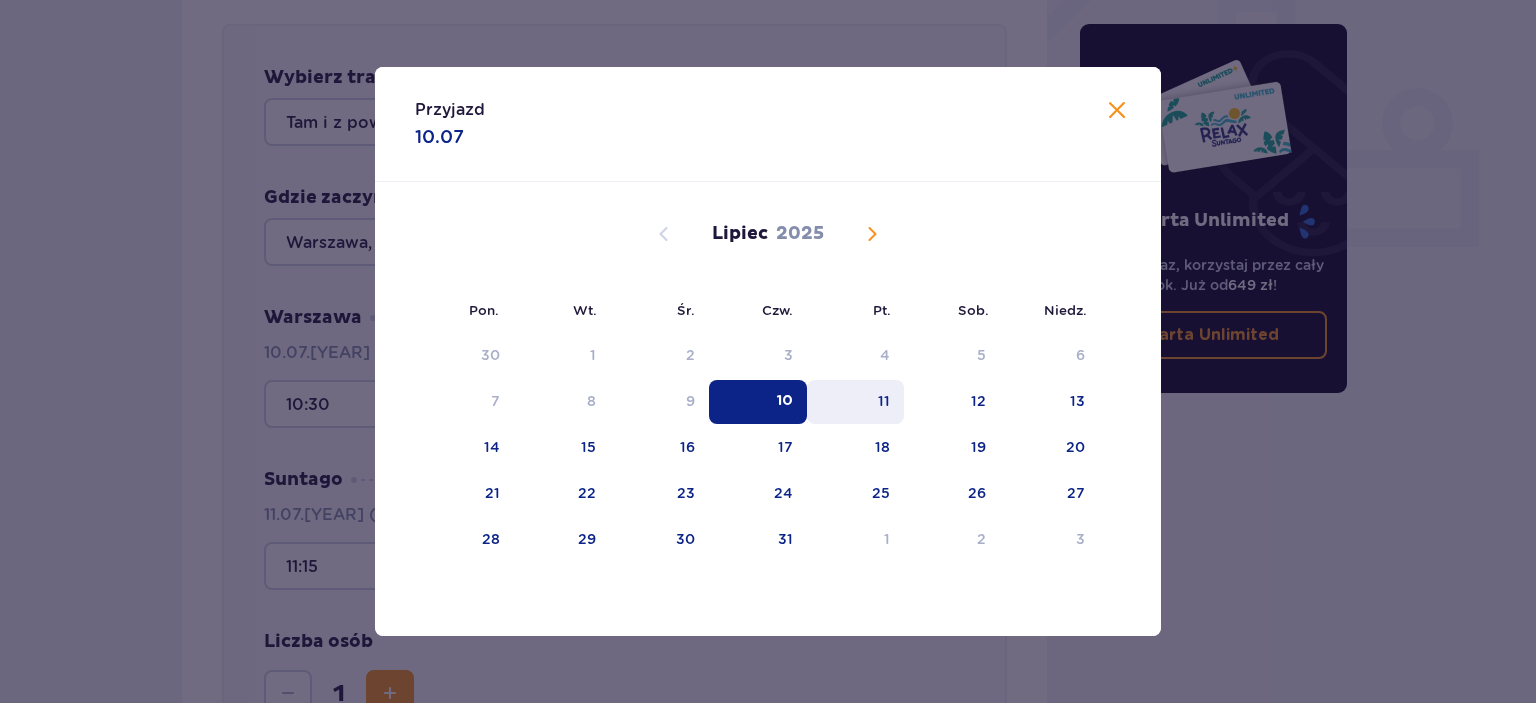 click on "11" at bounding box center (855, 402) 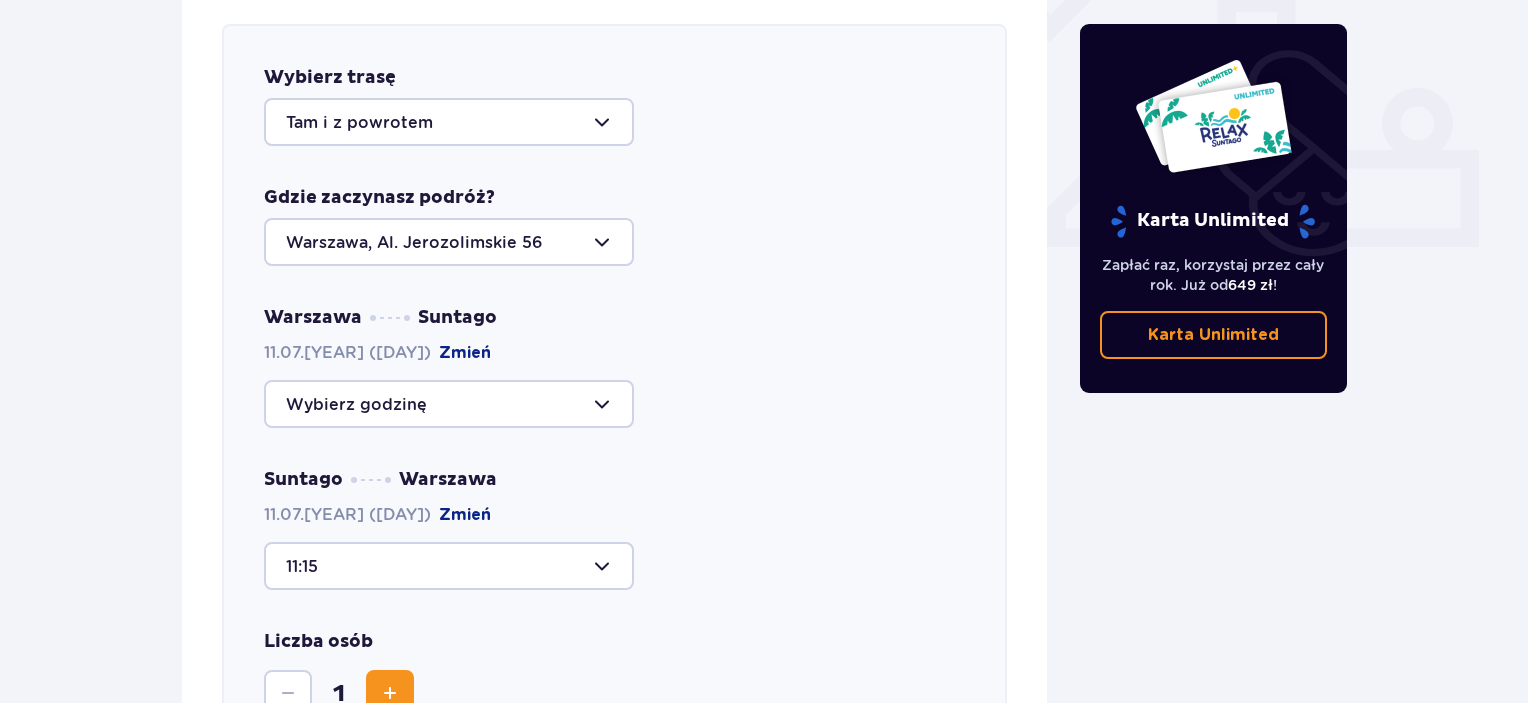 click at bounding box center [449, 404] 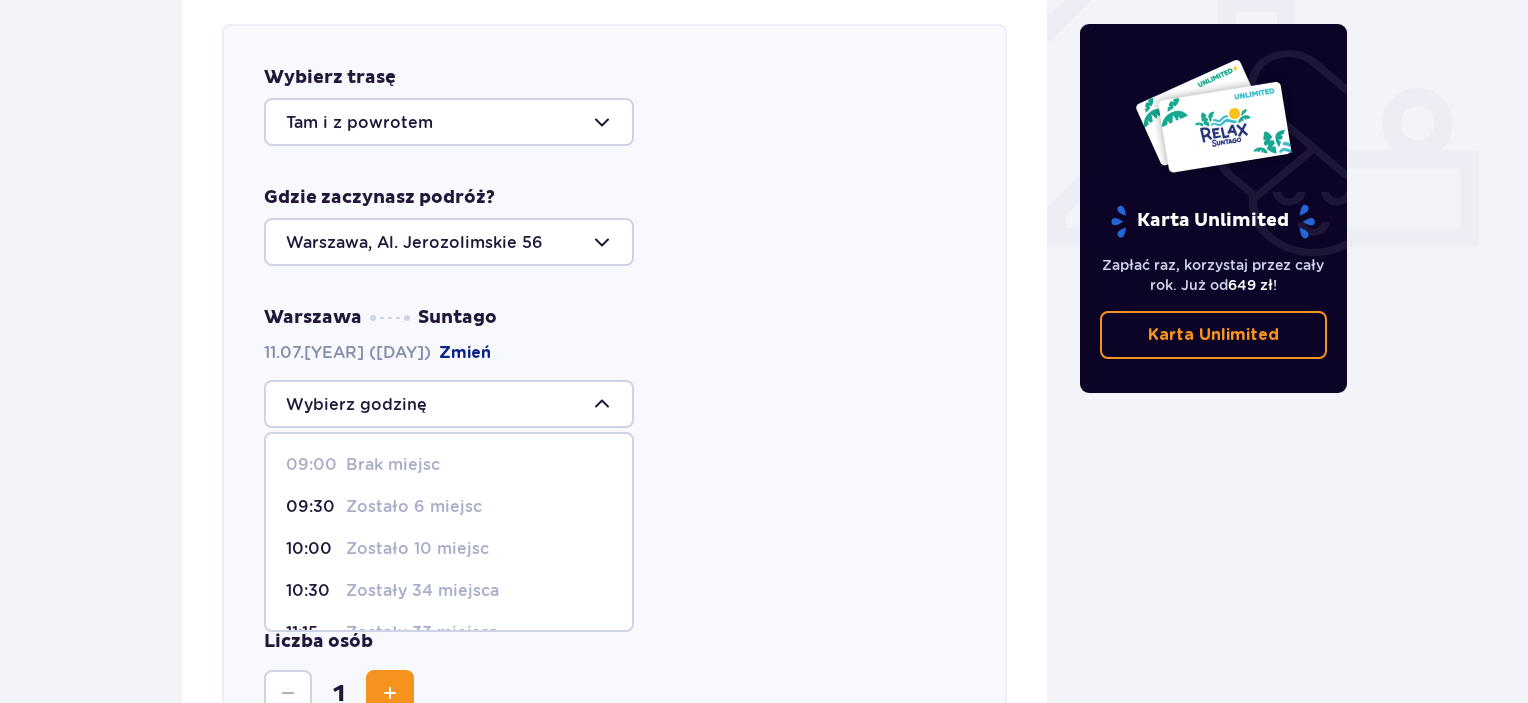 click on "Zostało 6 miejsc" at bounding box center [414, 507] 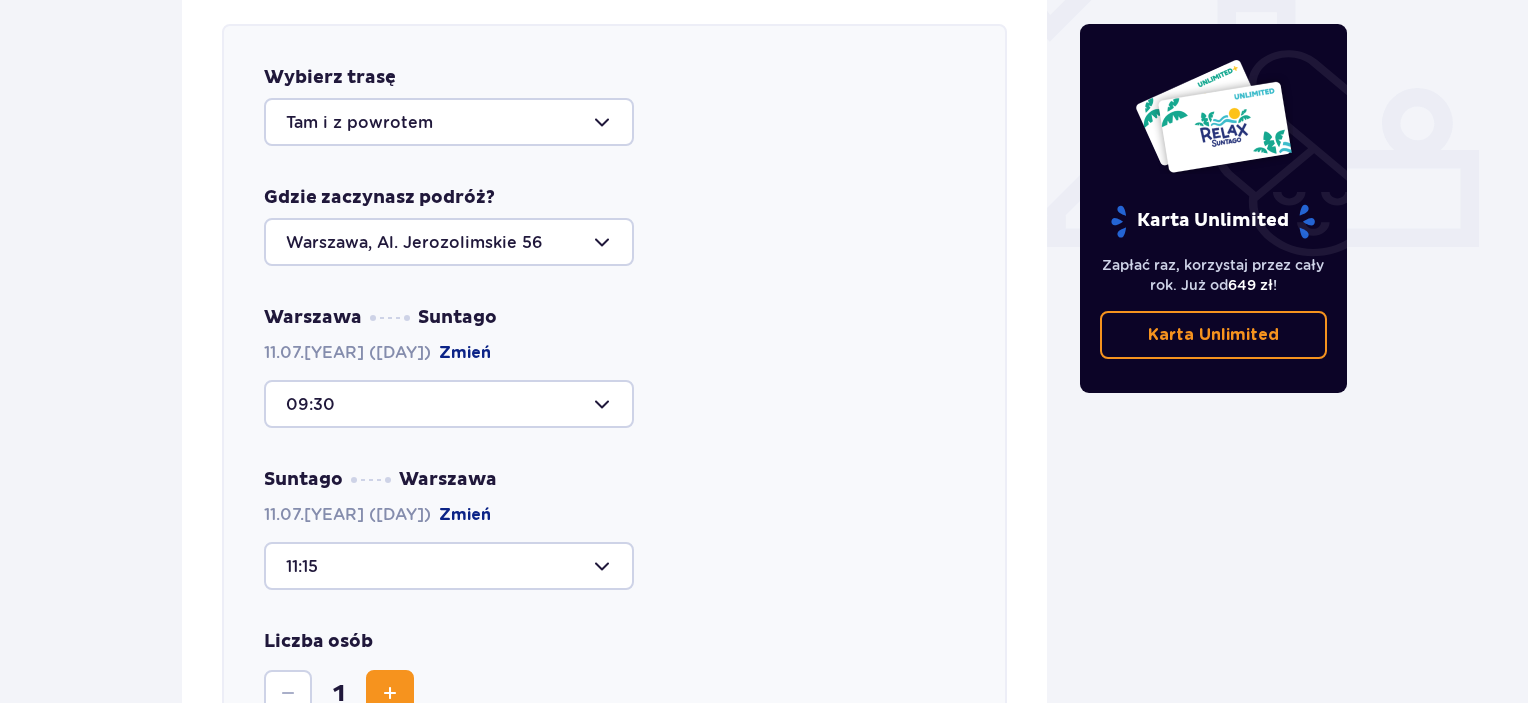 click on "Zmień" at bounding box center (465, 515) 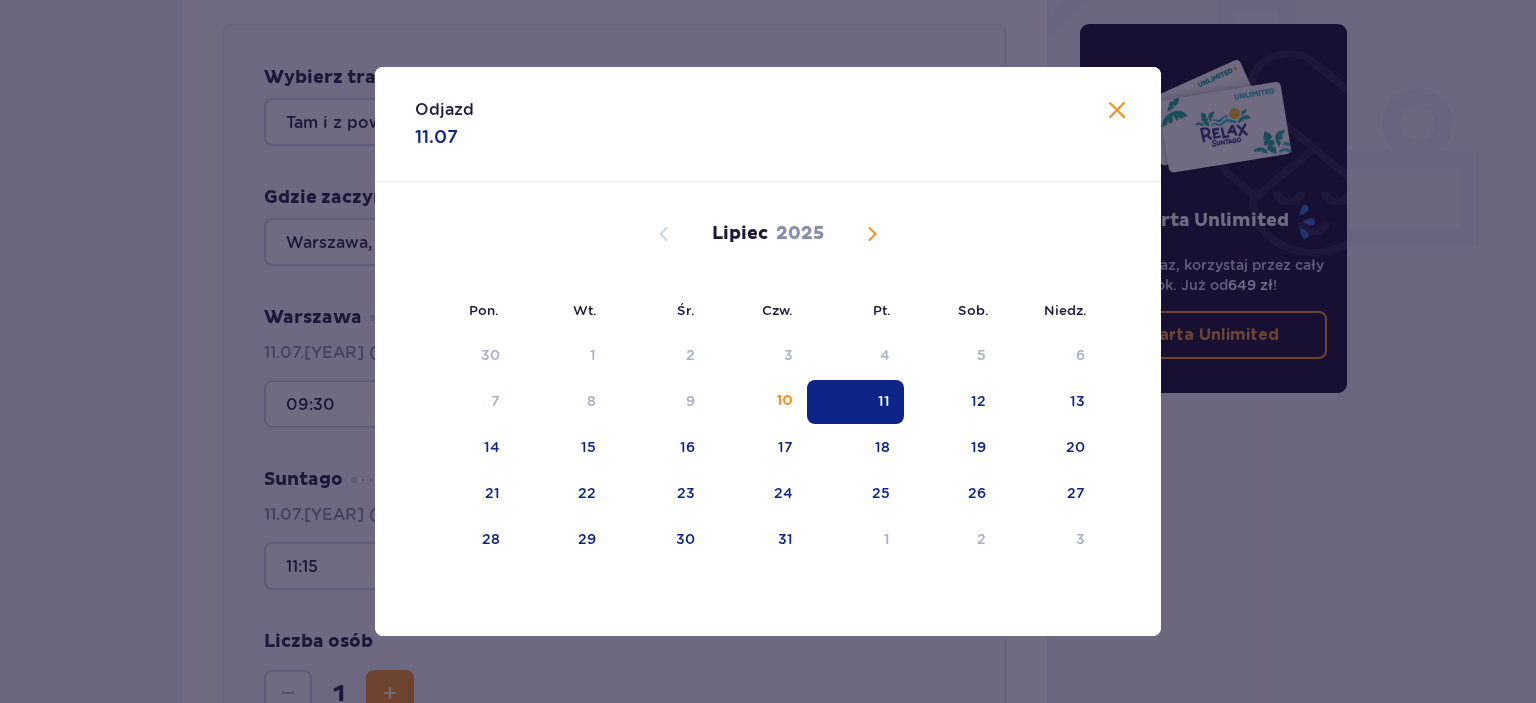click on "Odjazd 11.07 Pon. Wt. Śr. Czw. Pt. Sob. Niedz. Czerwiec 2025 26 27 28 29 30 31 1 2 3 4 5 6 7 8 9 10 11 12 13 14 15 16 17 18 19 20 21 22 23 24 25 26 27 28 29 30 1 2 3 4 5 6 Lipiec 2025 30 1 2 3 4 5 6 7 8 9 10 11 12 13 14 15 16 17 18 19 20 21 22 23 24 25 26 27 28 29 30 31 1 2 3 Sierpień 2025 28 29 30 31 1 2 3 4 5 6 7 8 9 10 11 12 13 14 15 16 17 18 19 20 21 22 23 24 25 26 27 28 29 30 31" at bounding box center (768, 351) 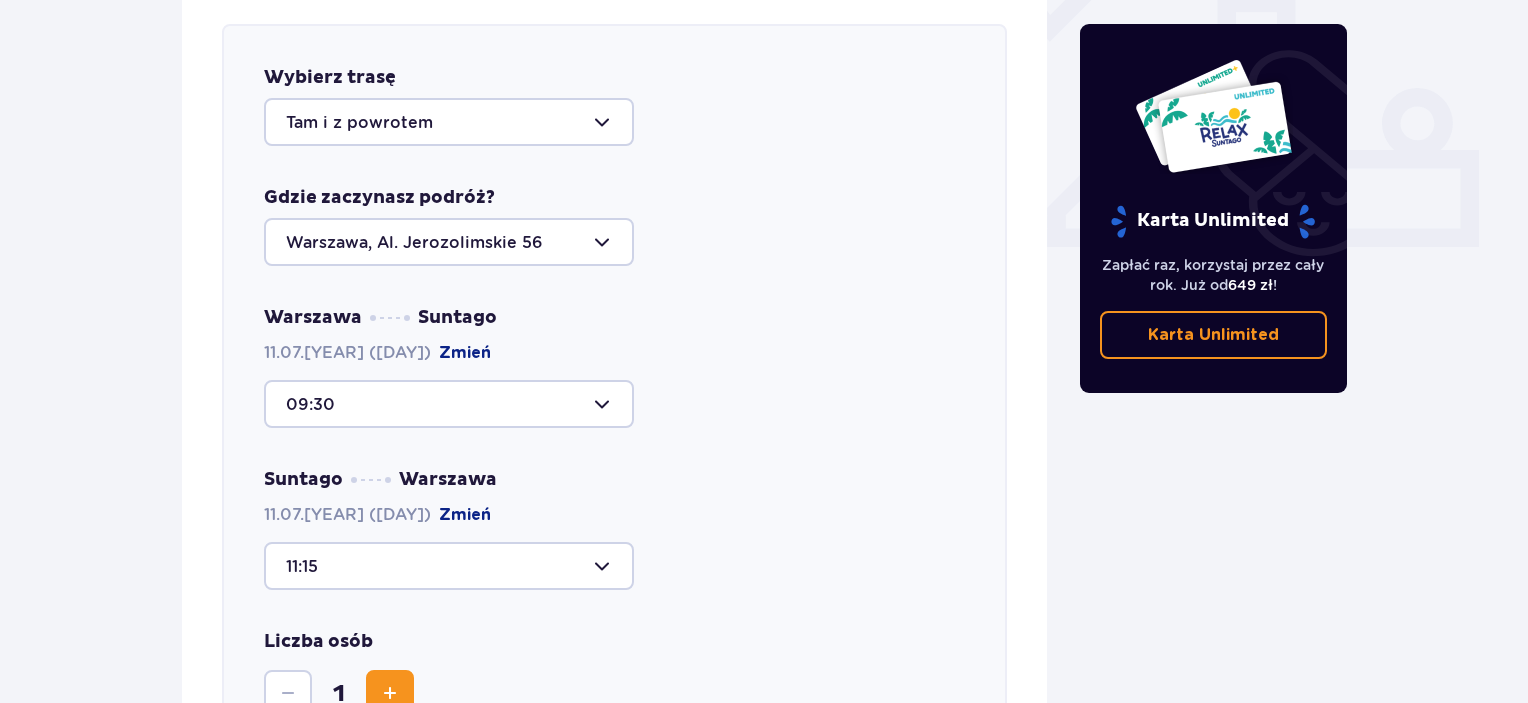click at bounding box center [449, 566] 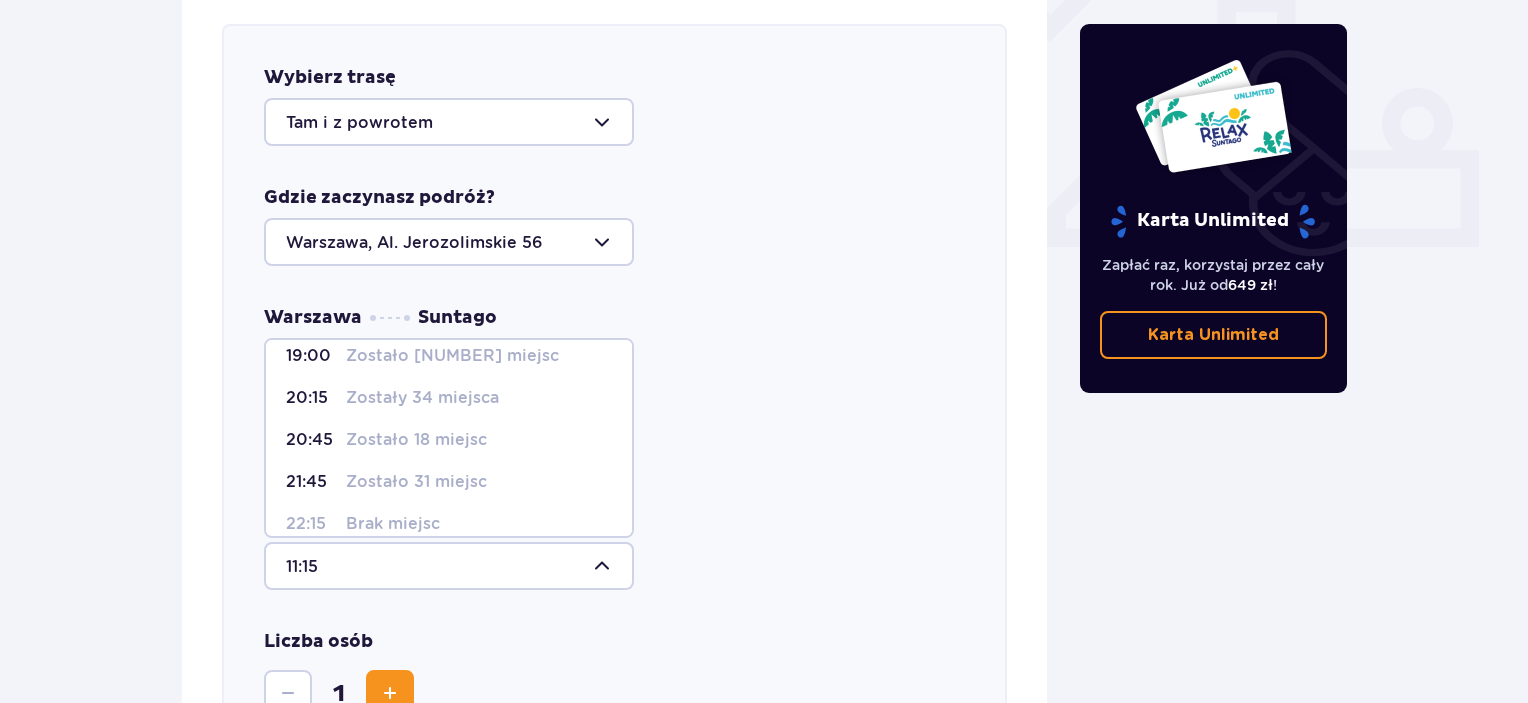 scroll, scrollTop: 243, scrollLeft: 0, axis: vertical 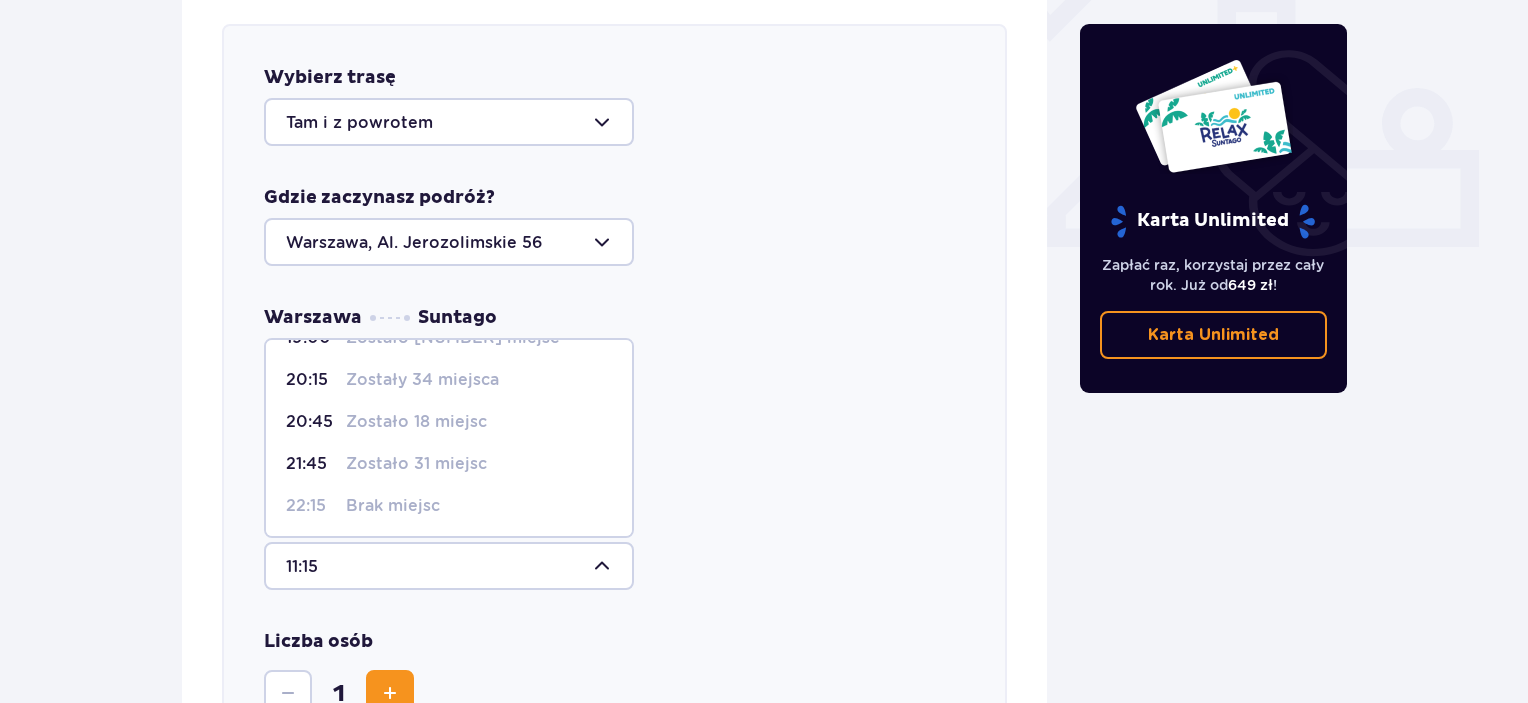 click on "Zostało 31 miejsc" at bounding box center [416, 464] 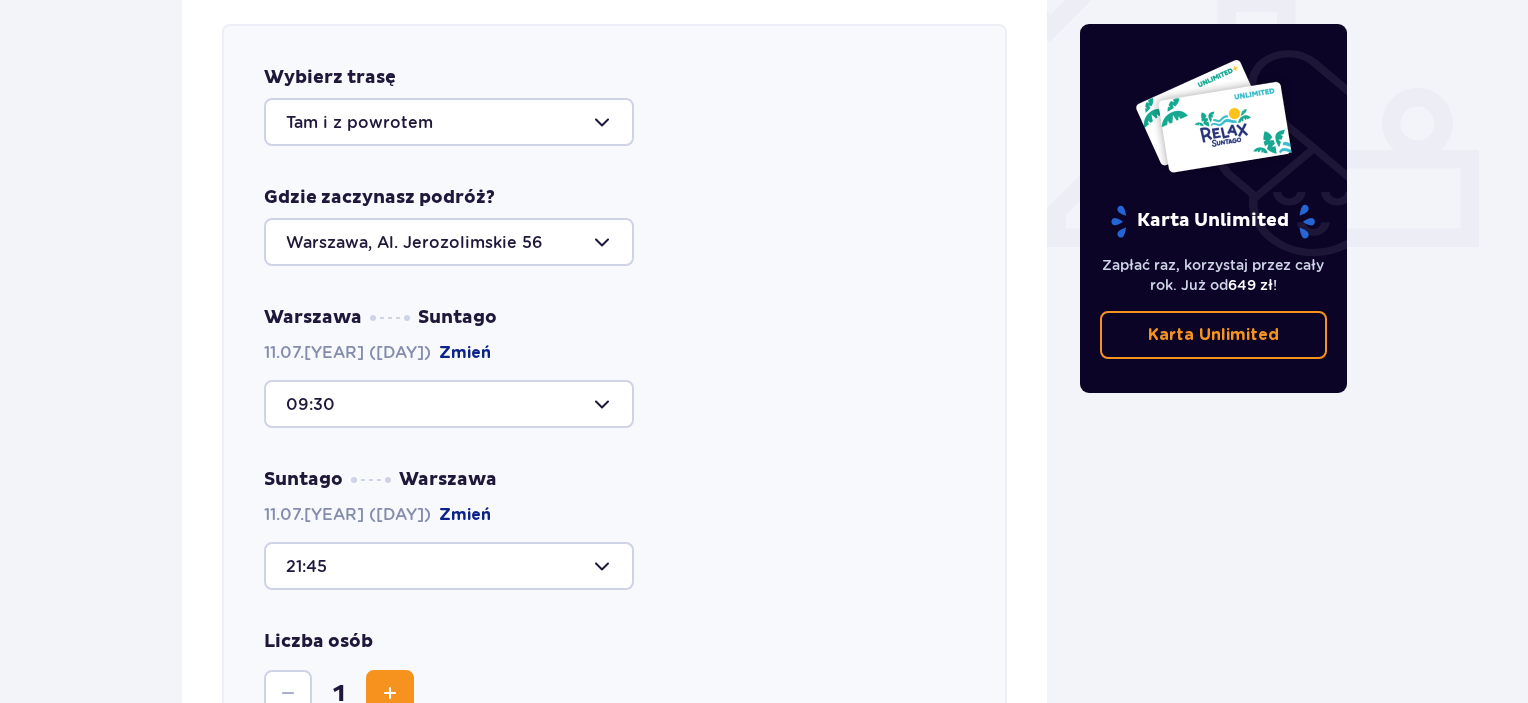 click on "09:30" at bounding box center [614, 404] 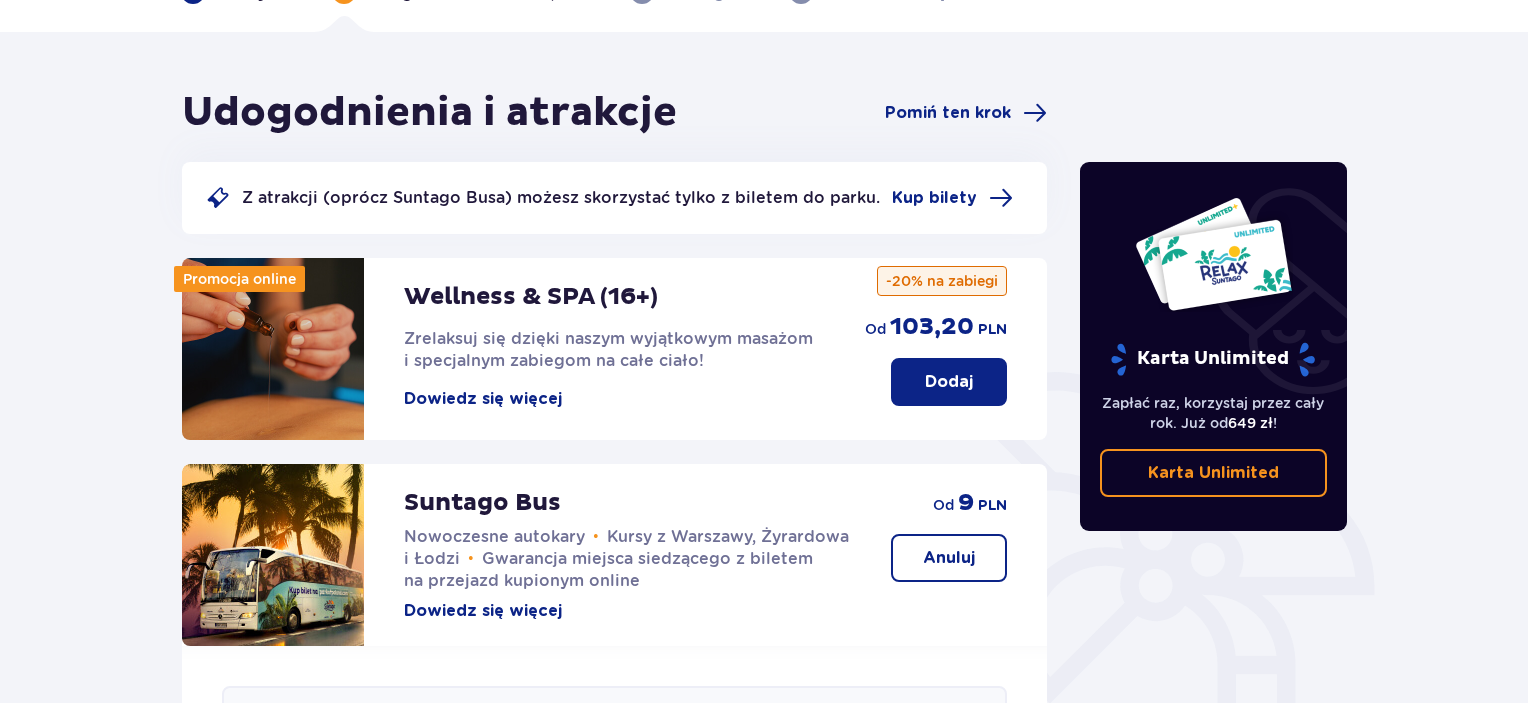 scroll, scrollTop: 0, scrollLeft: 0, axis: both 